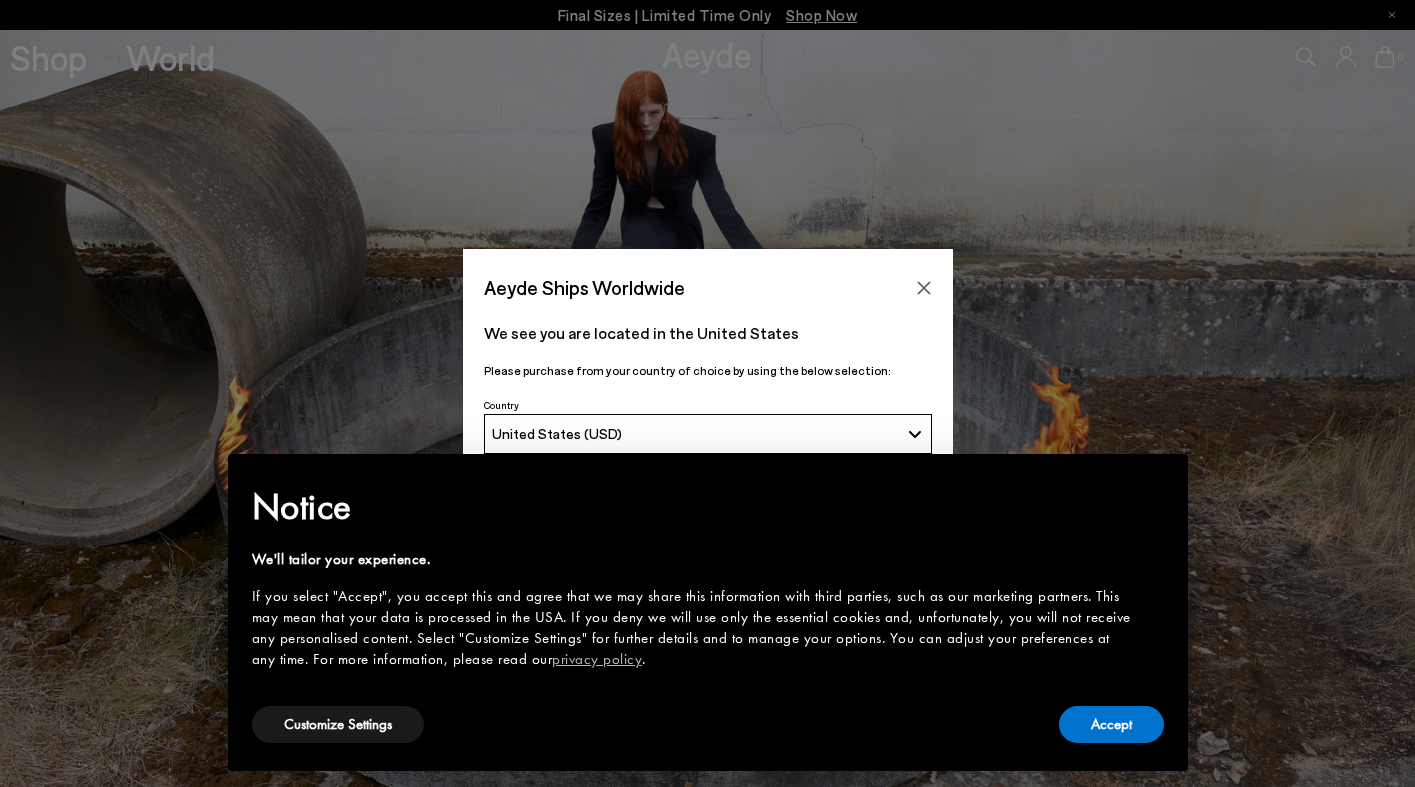 scroll, scrollTop: 0, scrollLeft: 0, axis: both 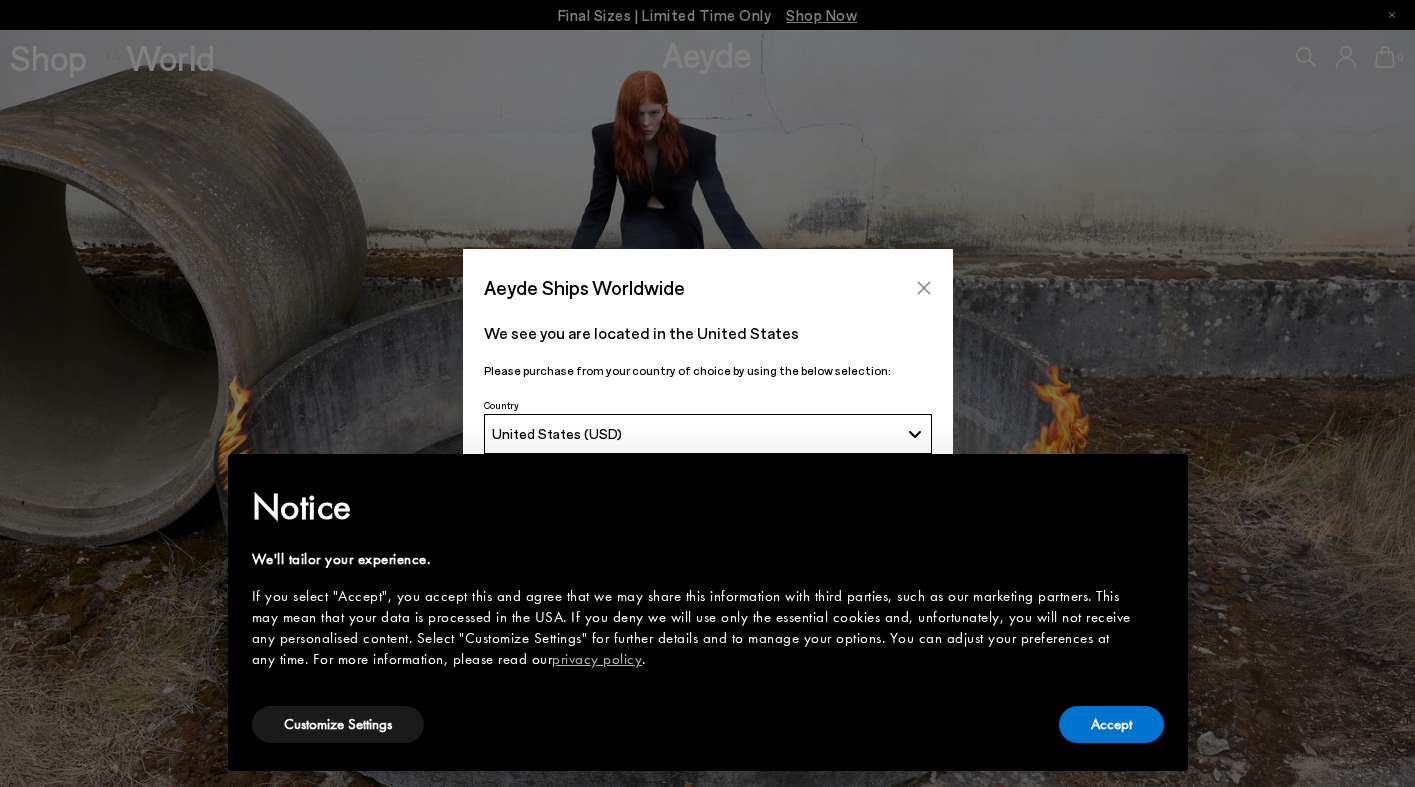 click at bounding box center [924, 288] 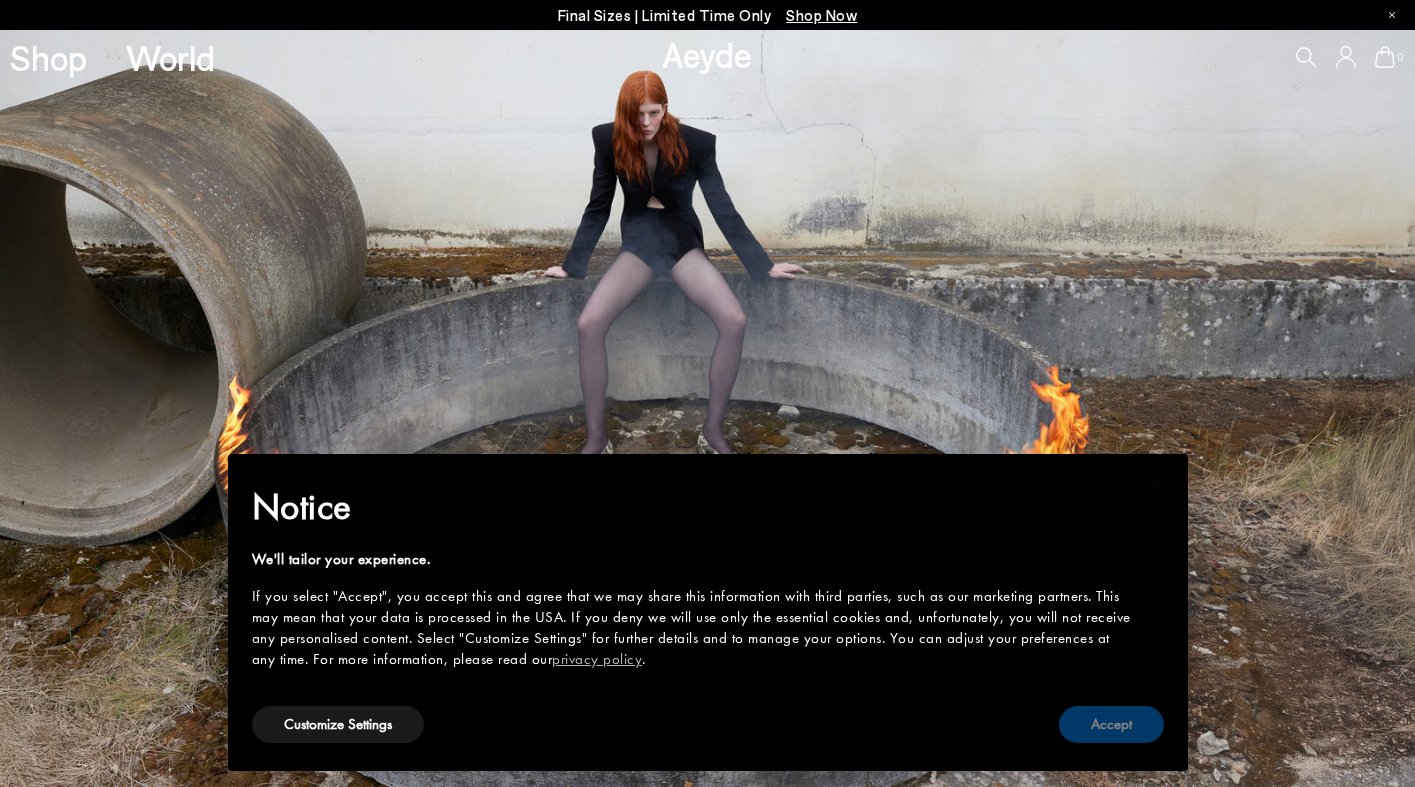 click on "Accept" at bounding box center (1111, 724) 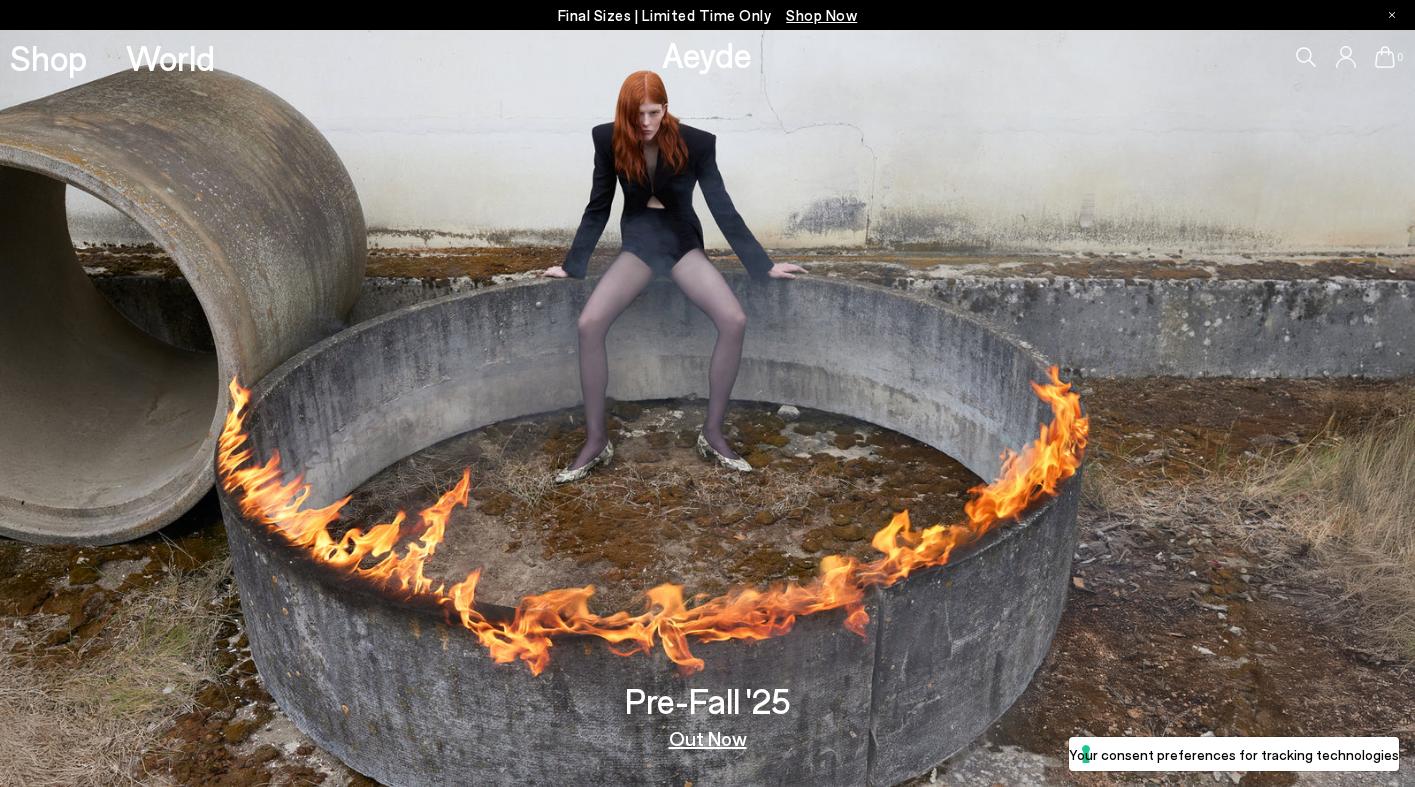 scroll, scrollTop: 0, scrollLeft: 0, axis: both 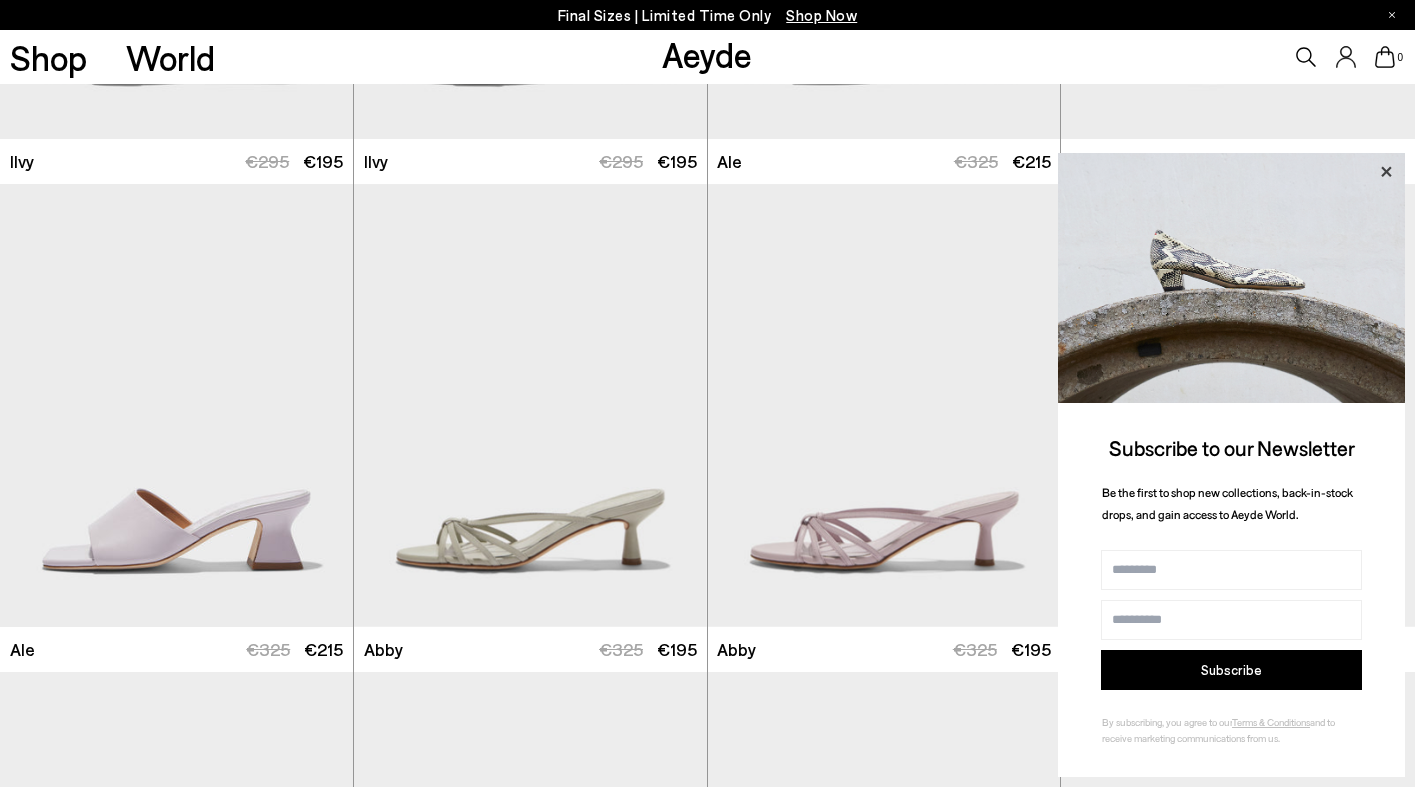 click 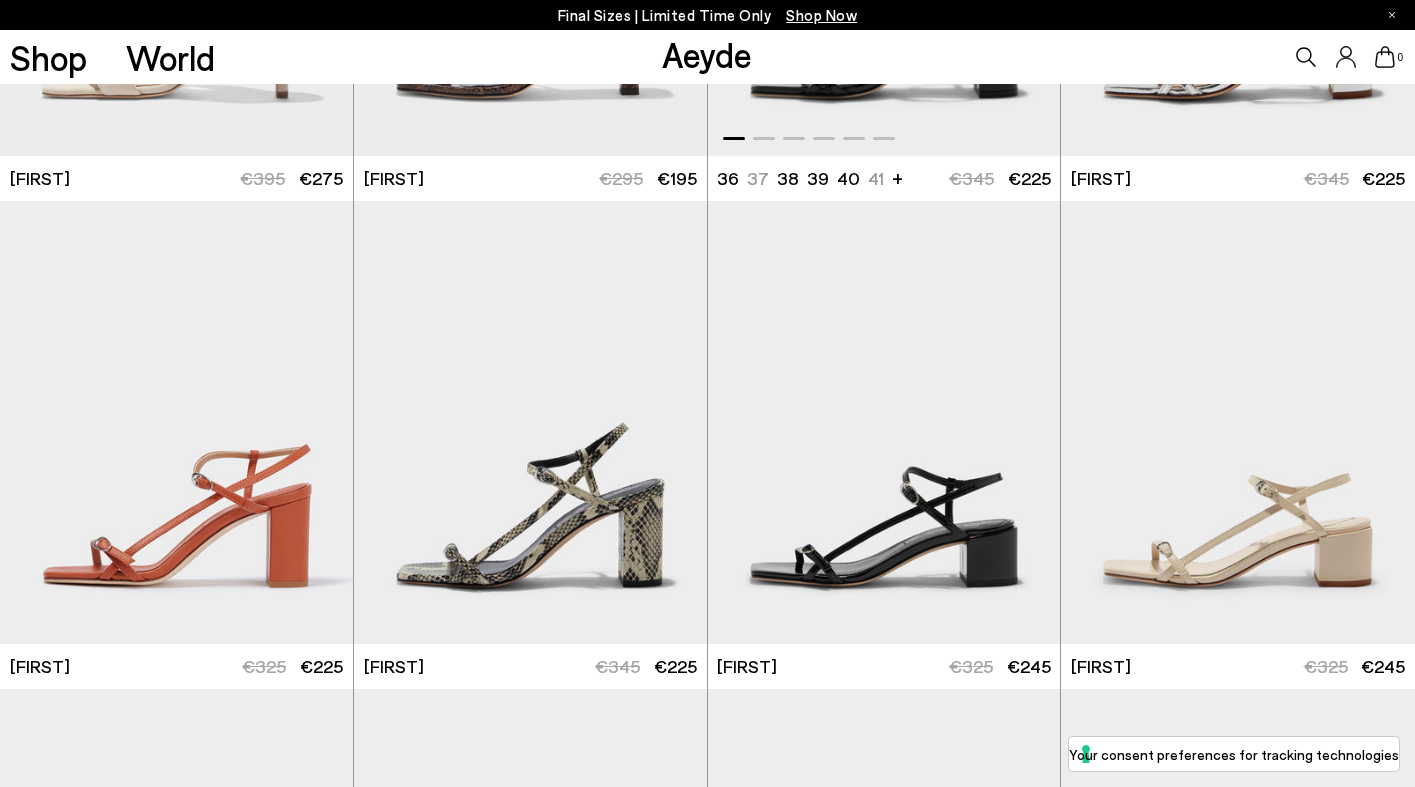 scroll, scrollTop: 5266, scrollLeft: 0, axis: vertical 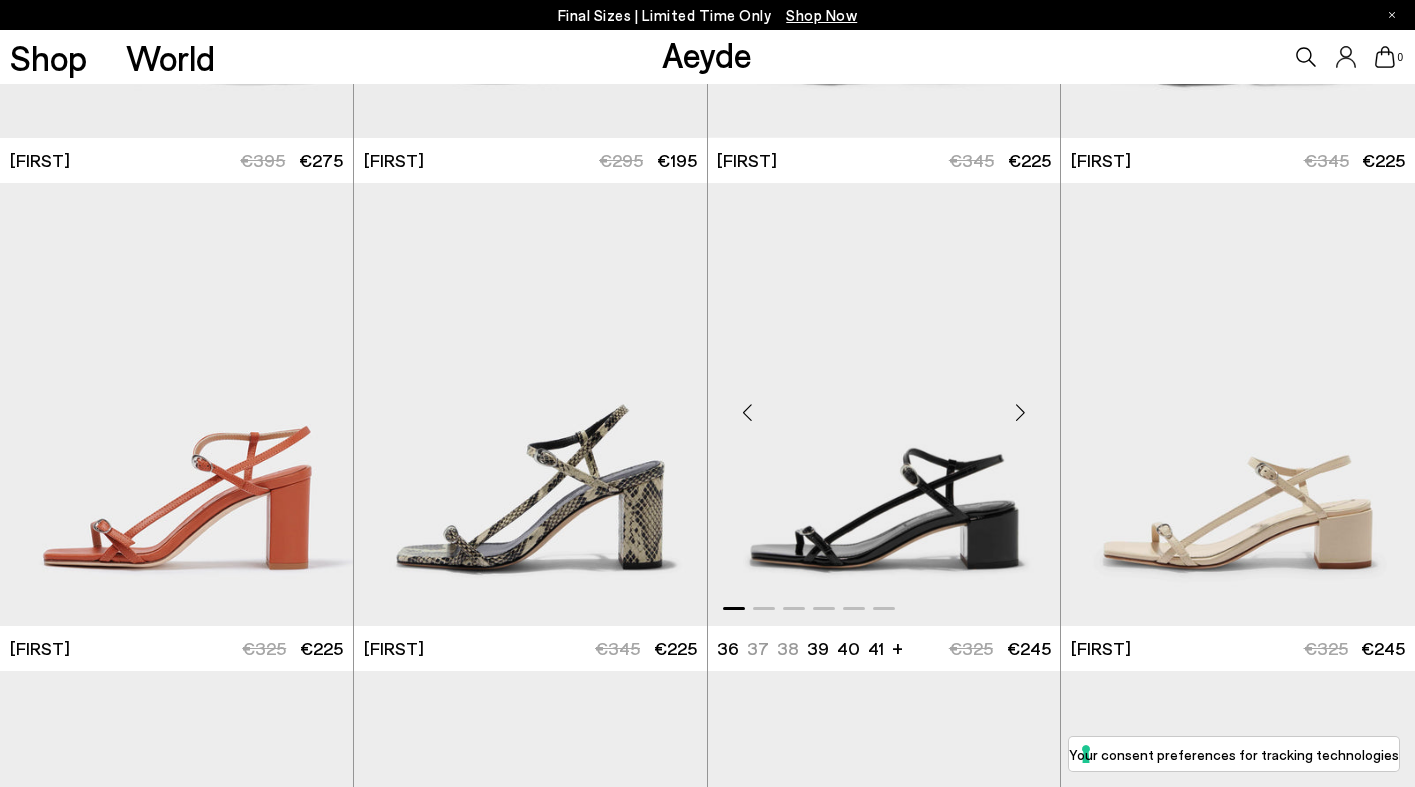 click at bounding box center (1020, 413) 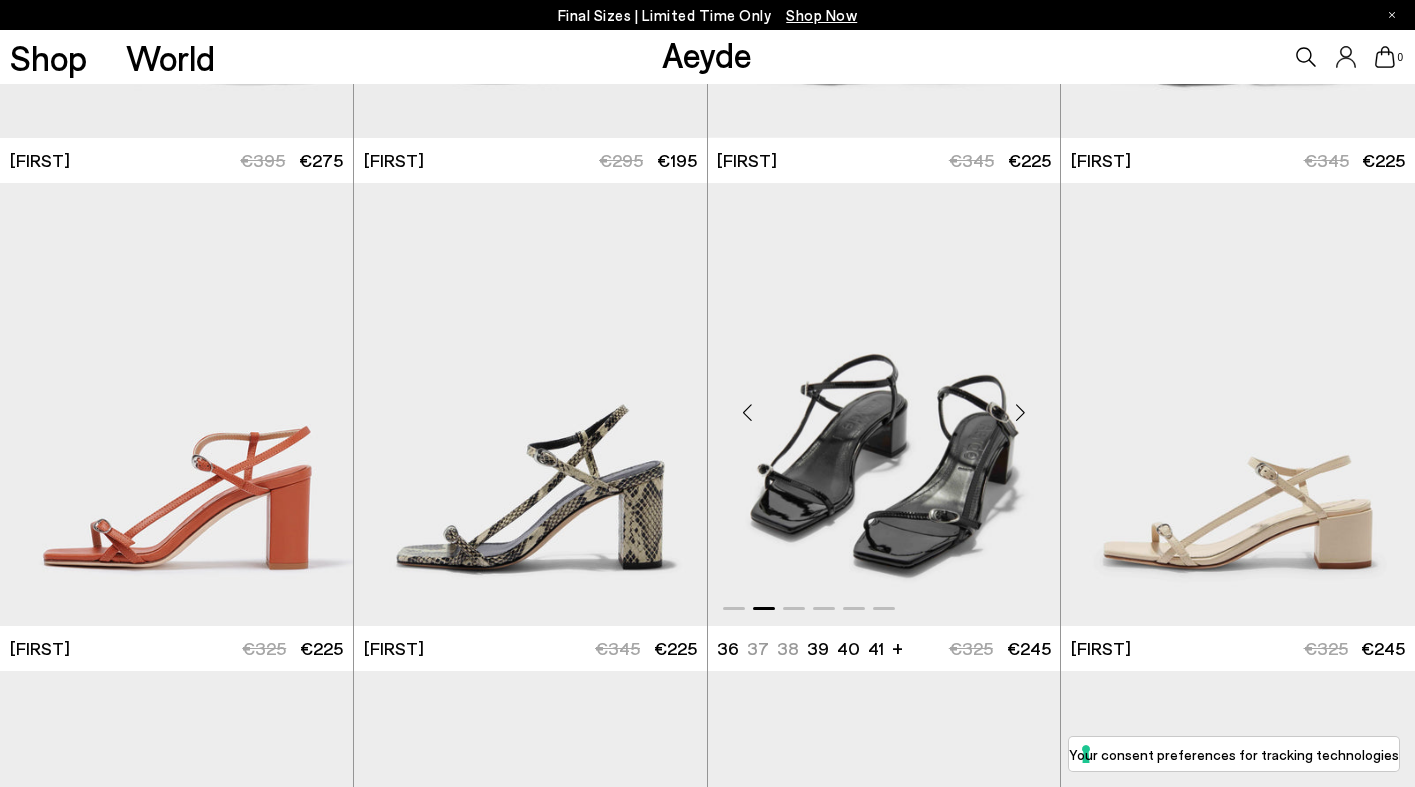 click at bounding box center (1020, 413) 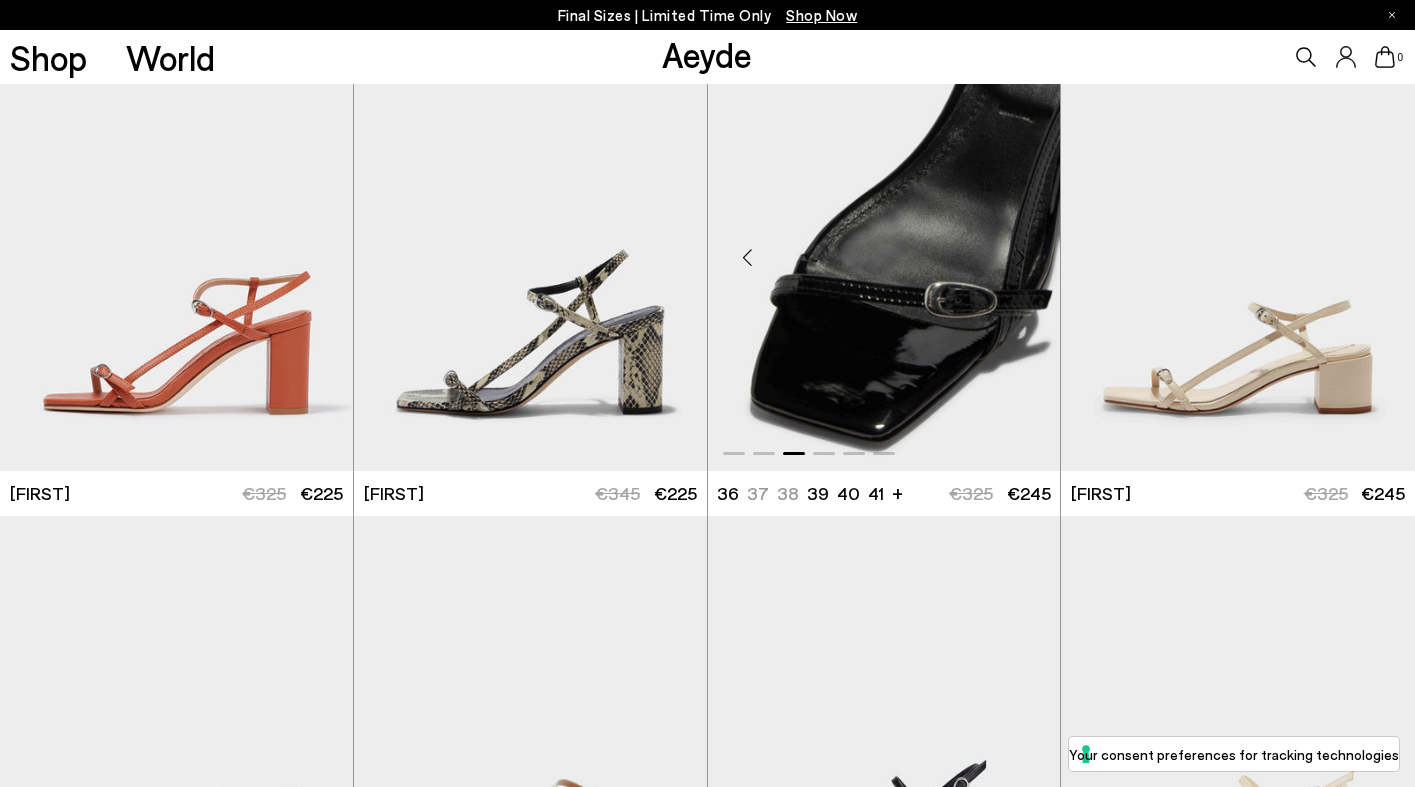 scroll, scrollTop: 5423, scrollLeft: 0, axis: vertical 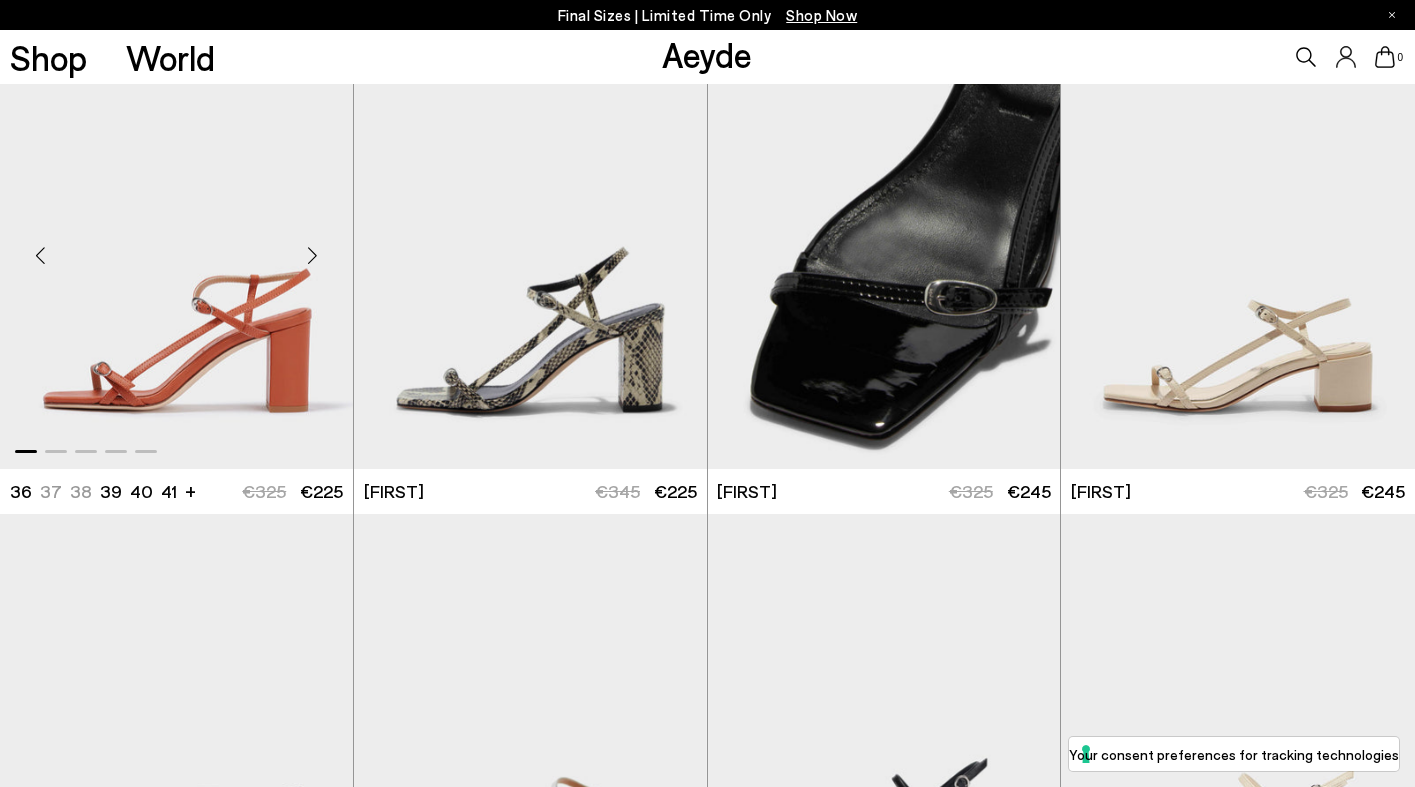 click at bounding box center (313, 256) 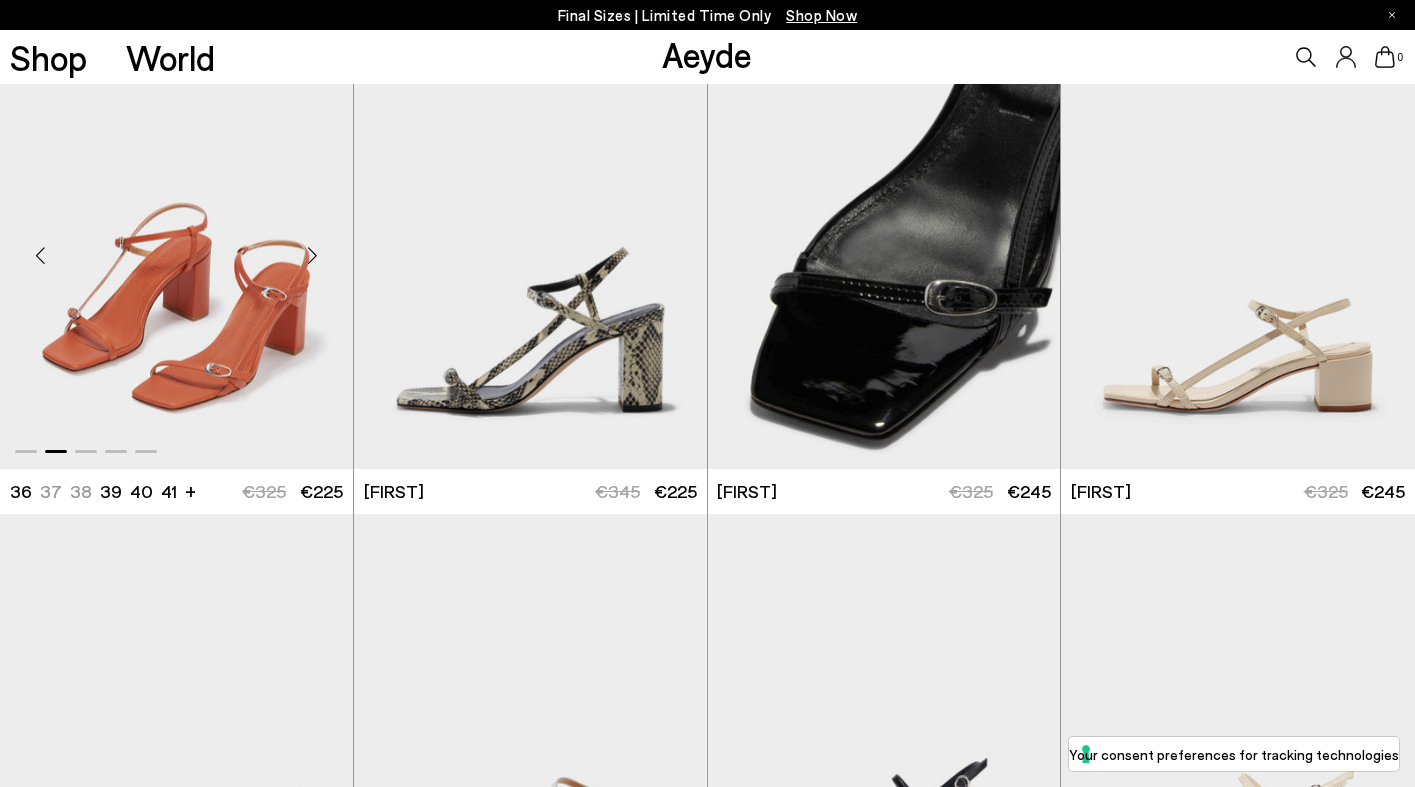 click at bounding box center [313, 256] 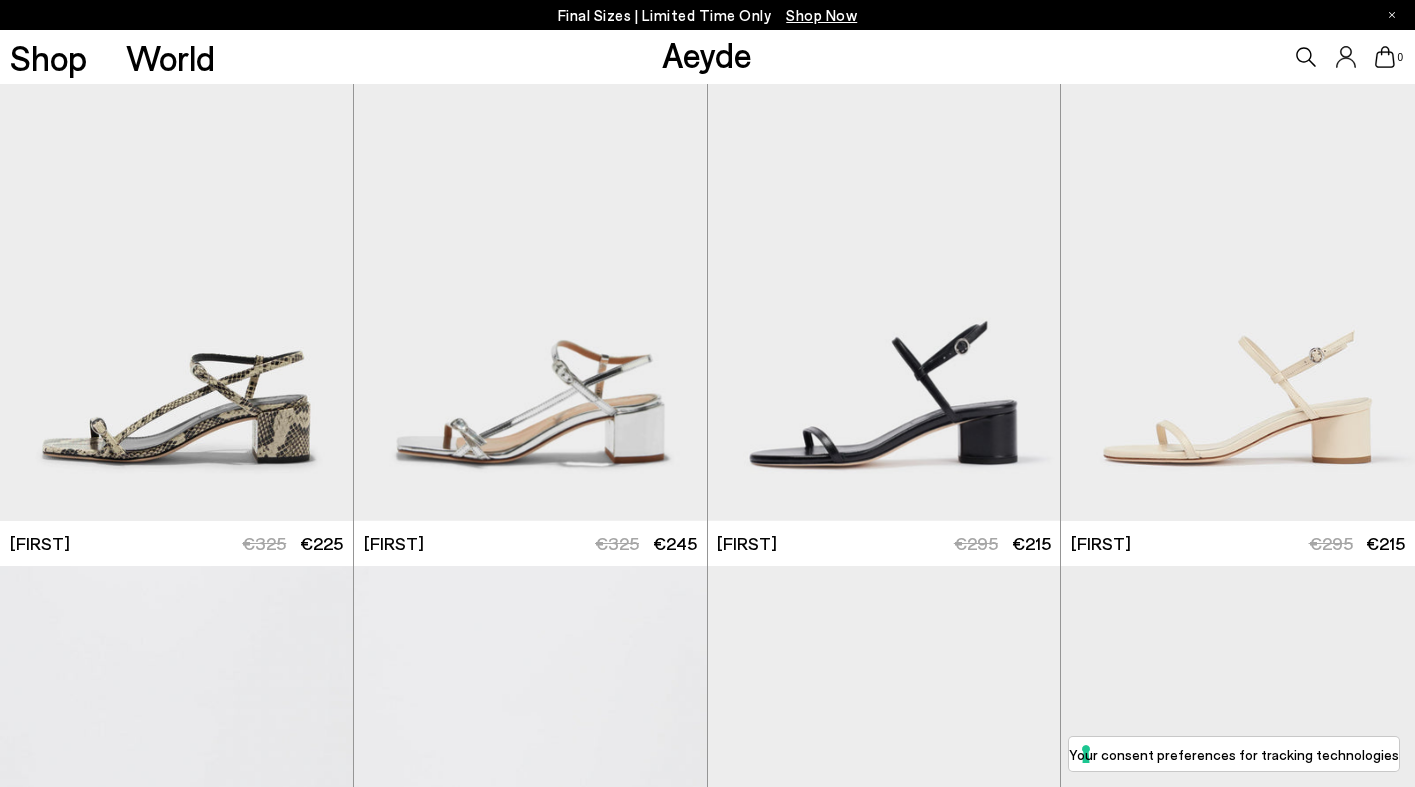 scroll, scrollTop: 5862, scrollLeft: 0, axis: vertical 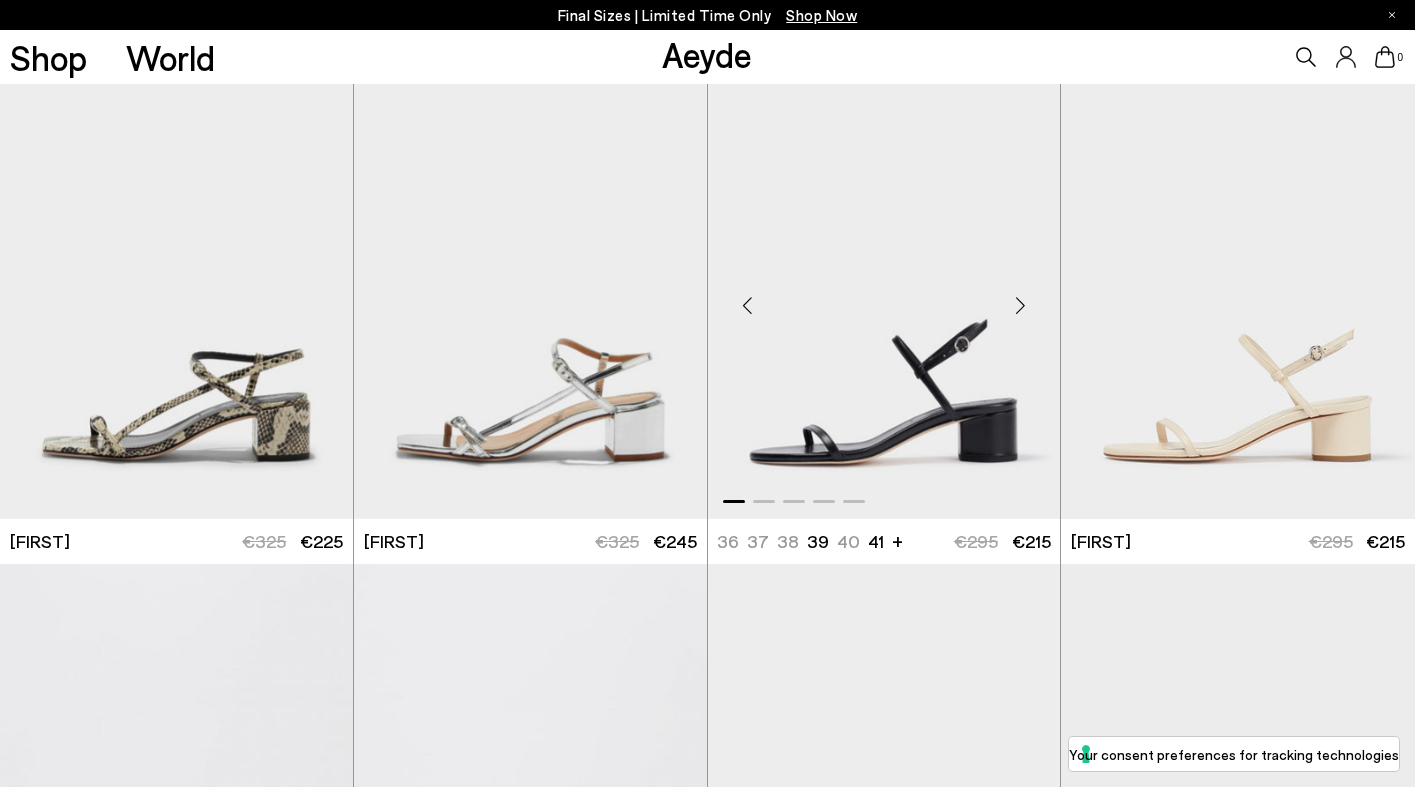 click at bounding box center (1020, 305) 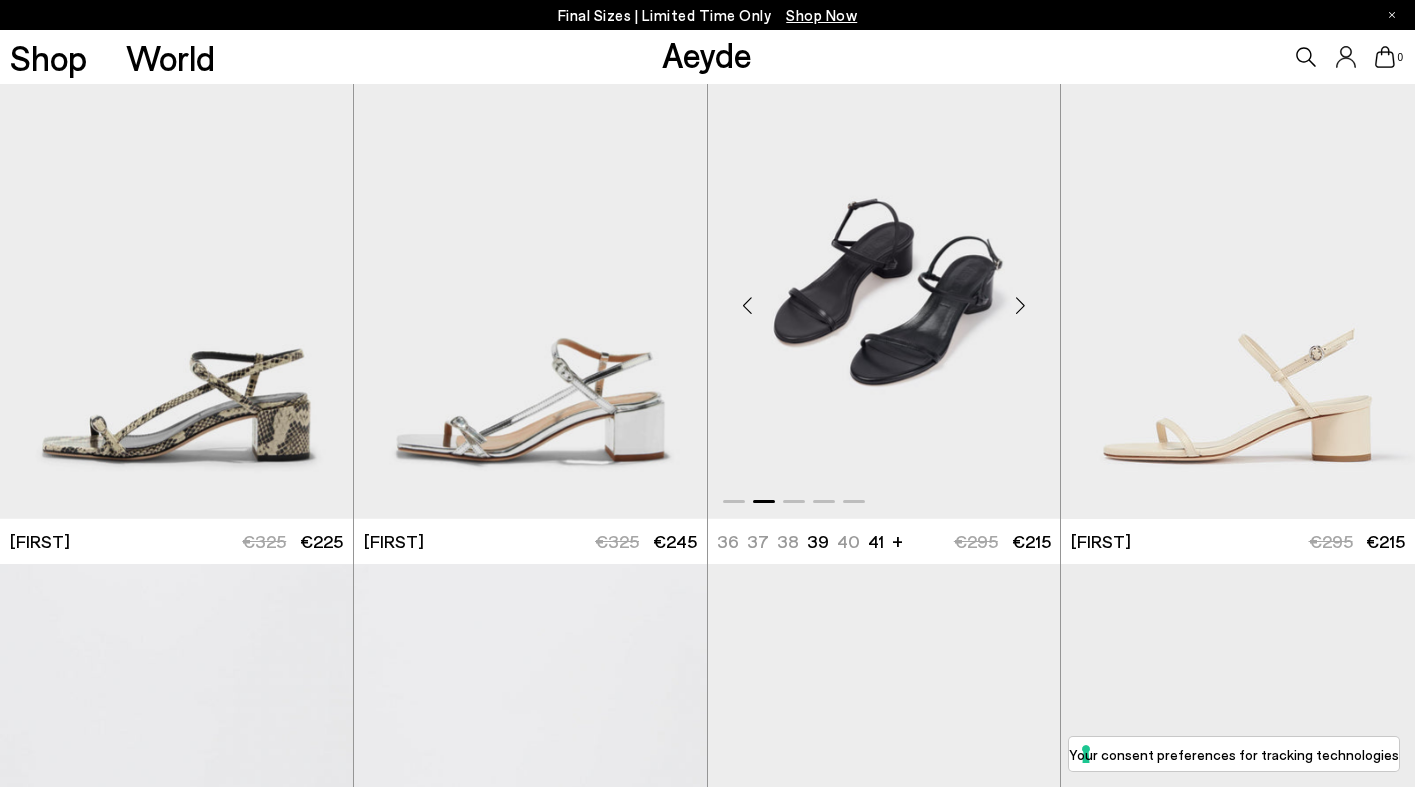 click at bounding box center [1020, 305] 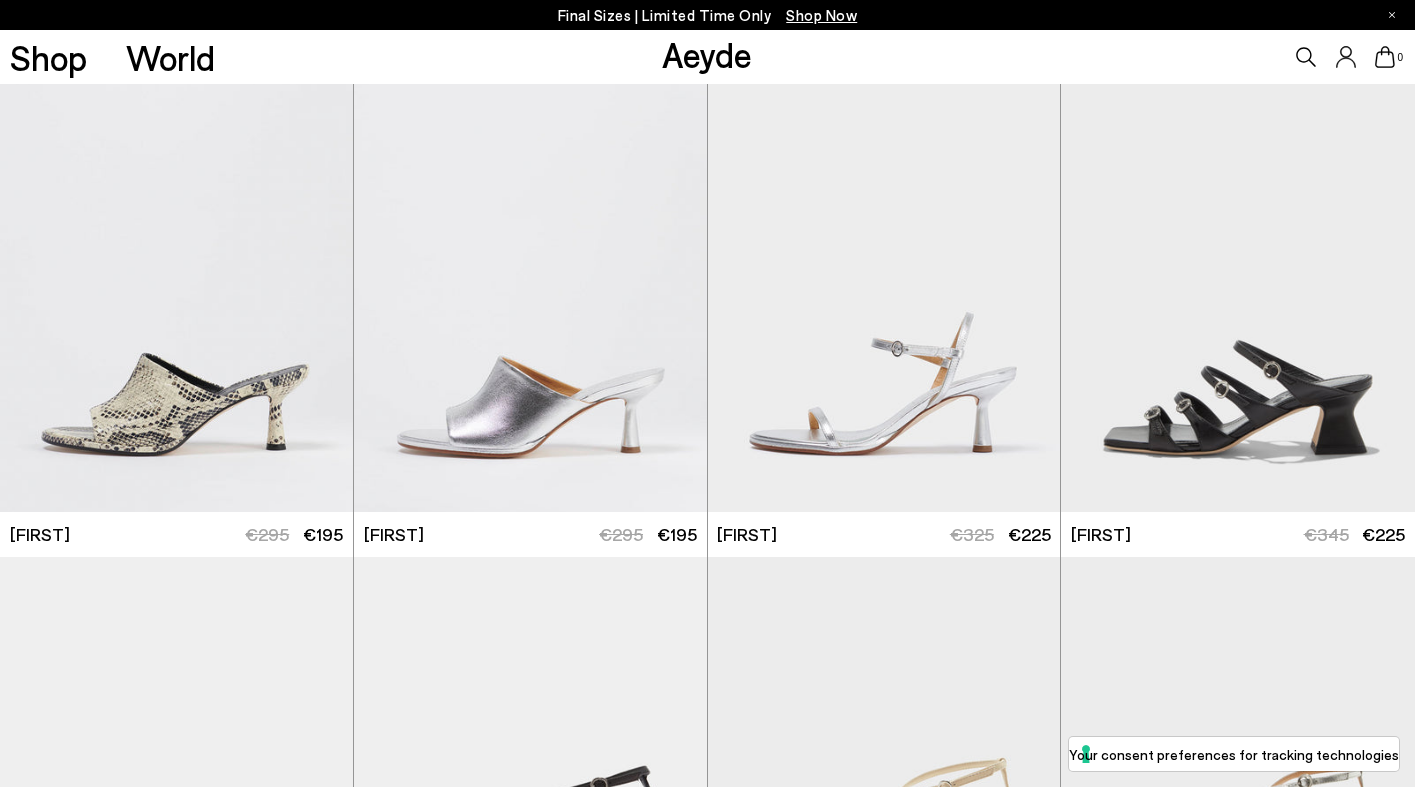 scroll, scrollTop: 6364, scrollLeft: 0, axis: vertical 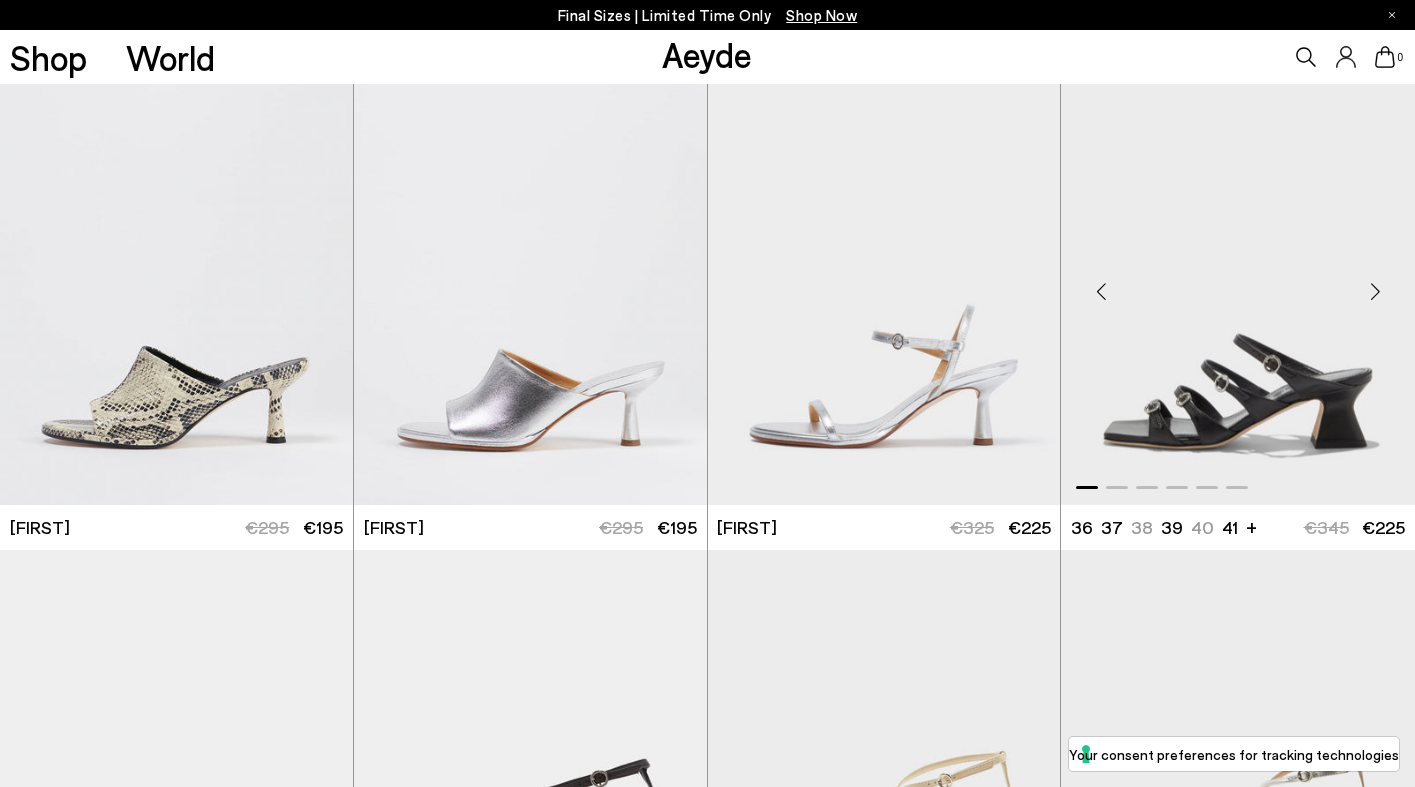 click at bounding box center (1375, 292) 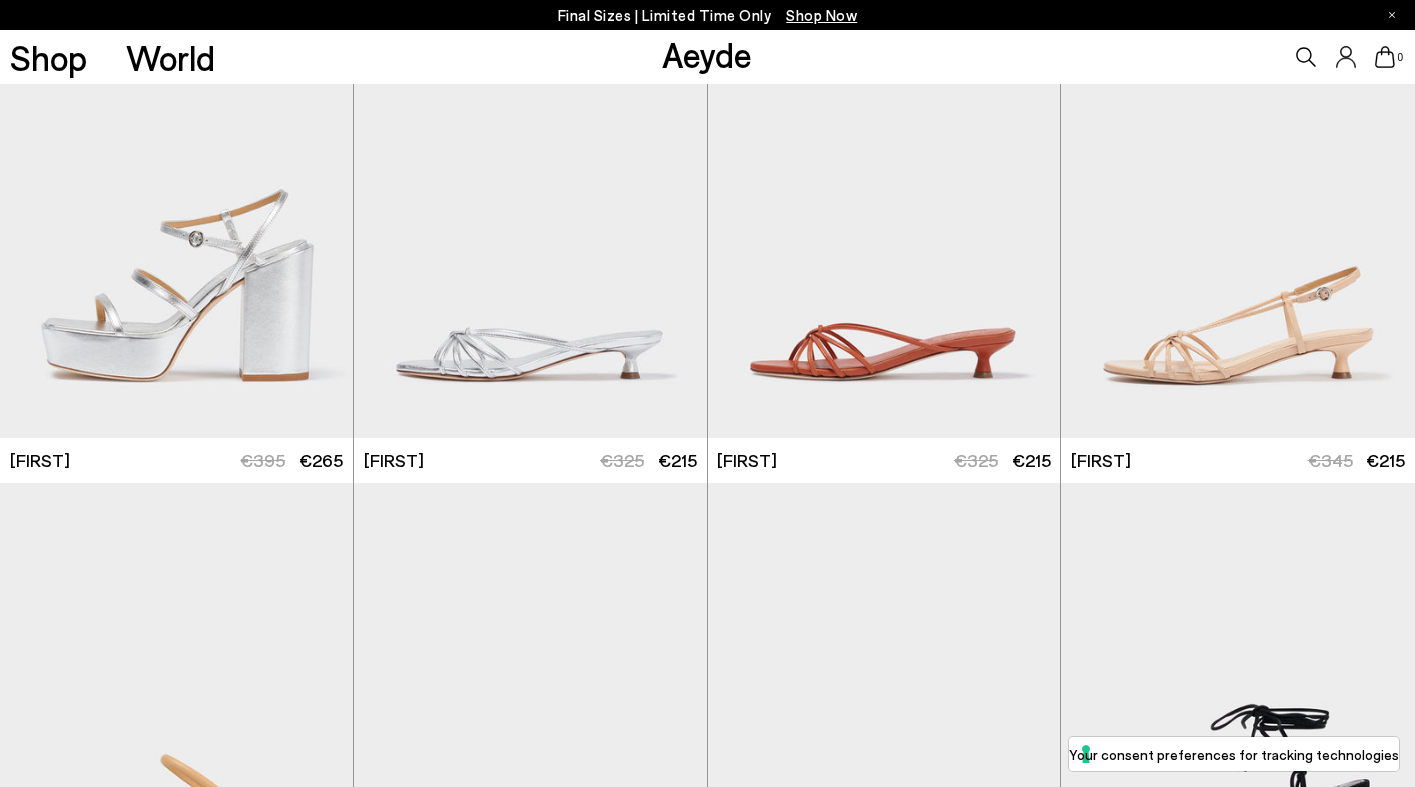 scroll, scrollTop: 7900, scrollLeft: 0, axis: vertical 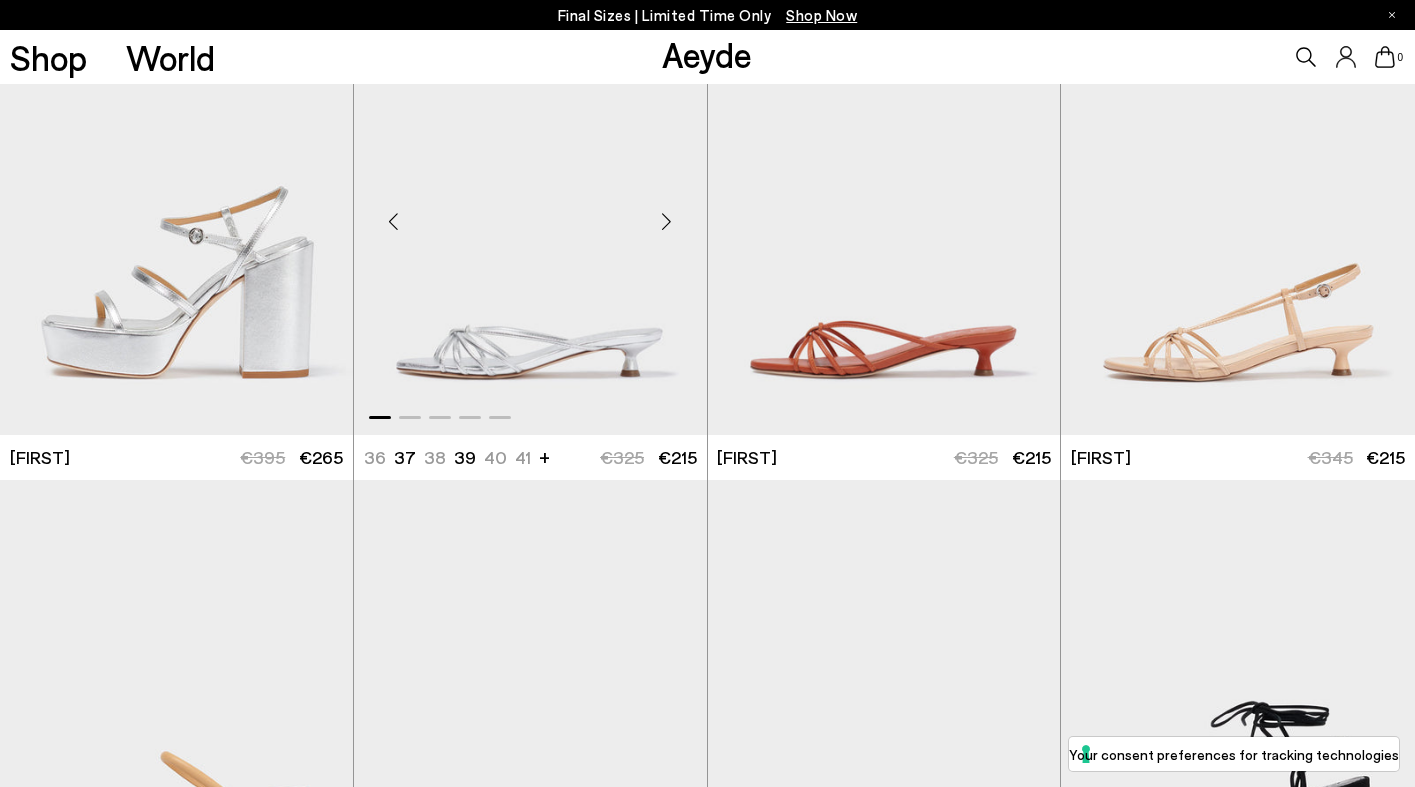 click at bounding box center (667, 221) 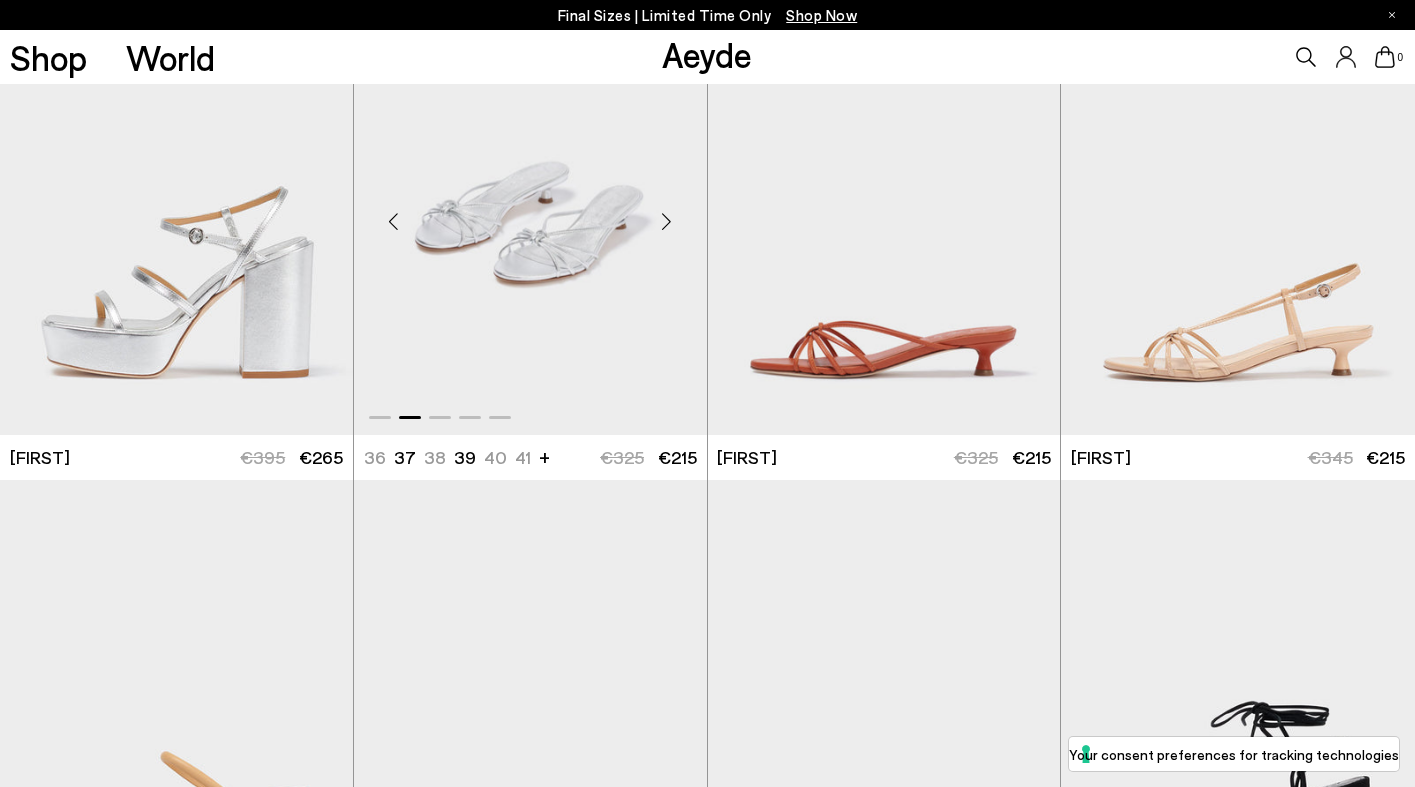 click at bounding box center [667, 221] 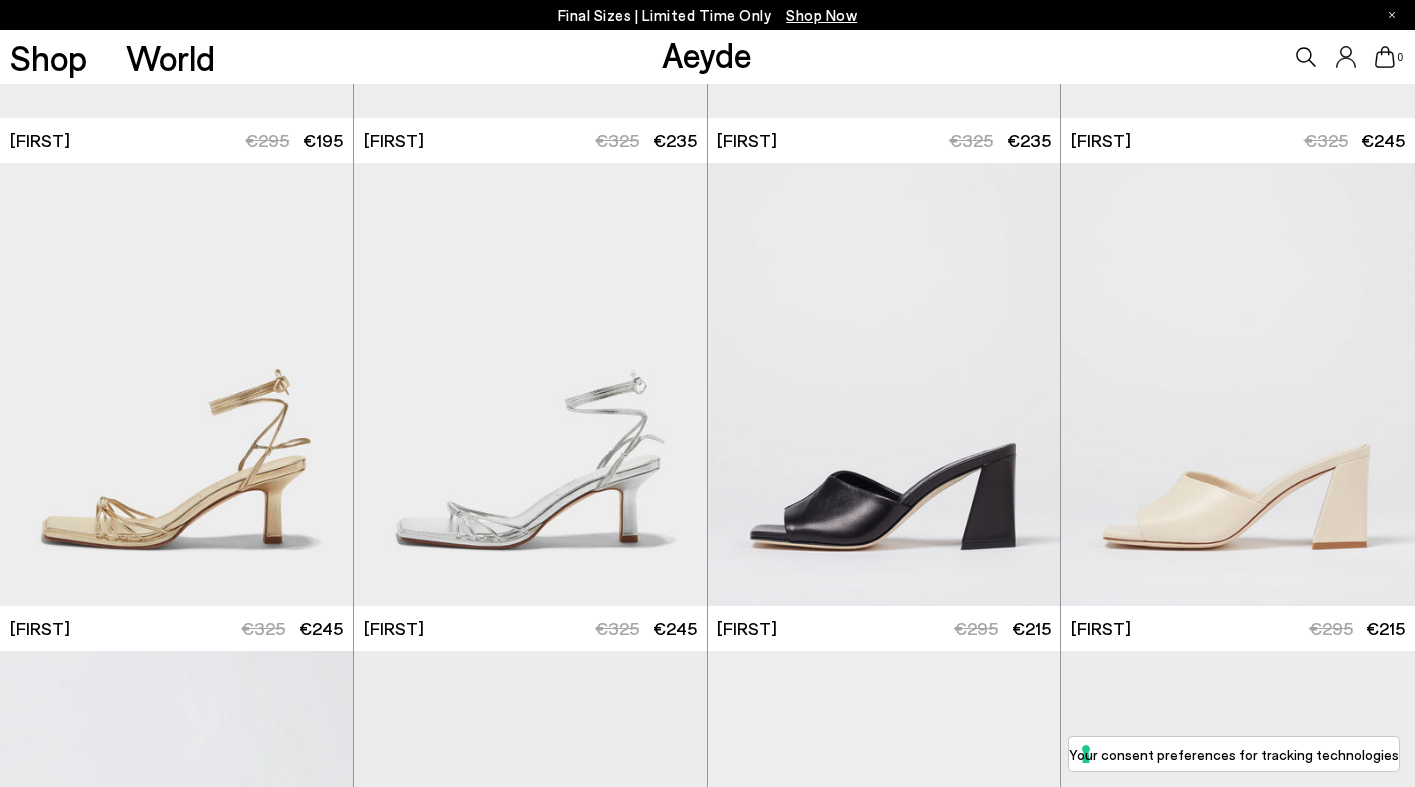 scroll, scrollTop: 8731, scrollLeft: 0, axis: vertical 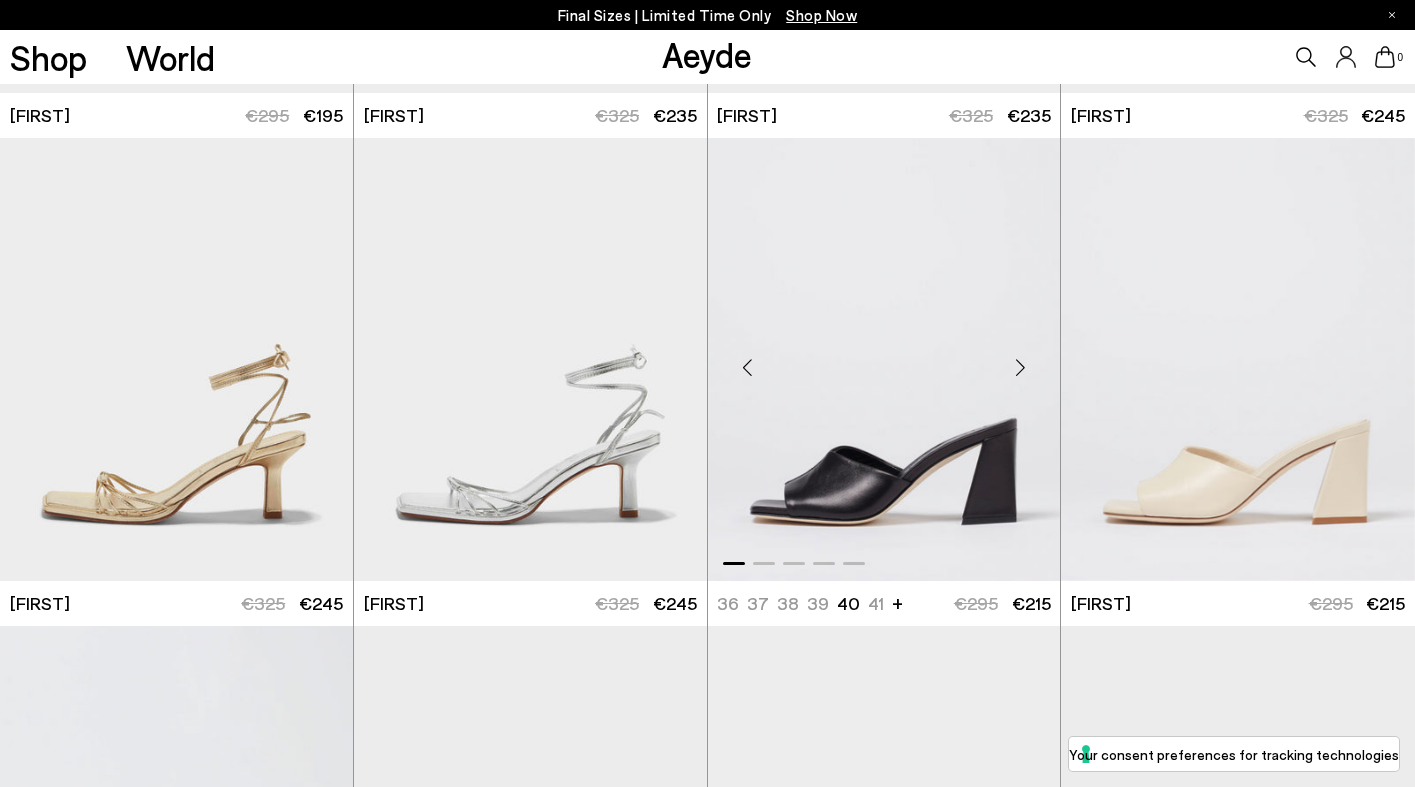 click at bounding box center (1020, 367) 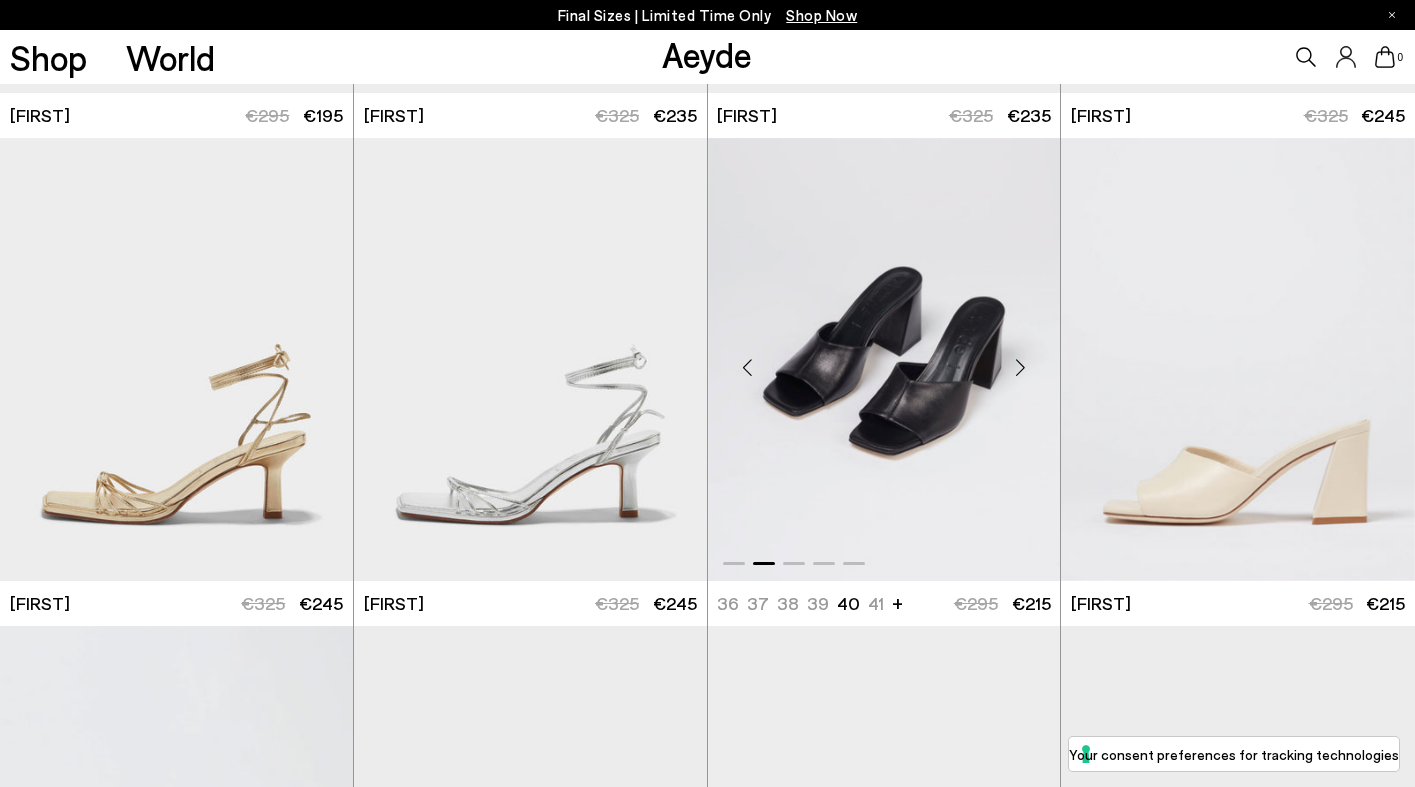 click at bounding box center (1020, 367) 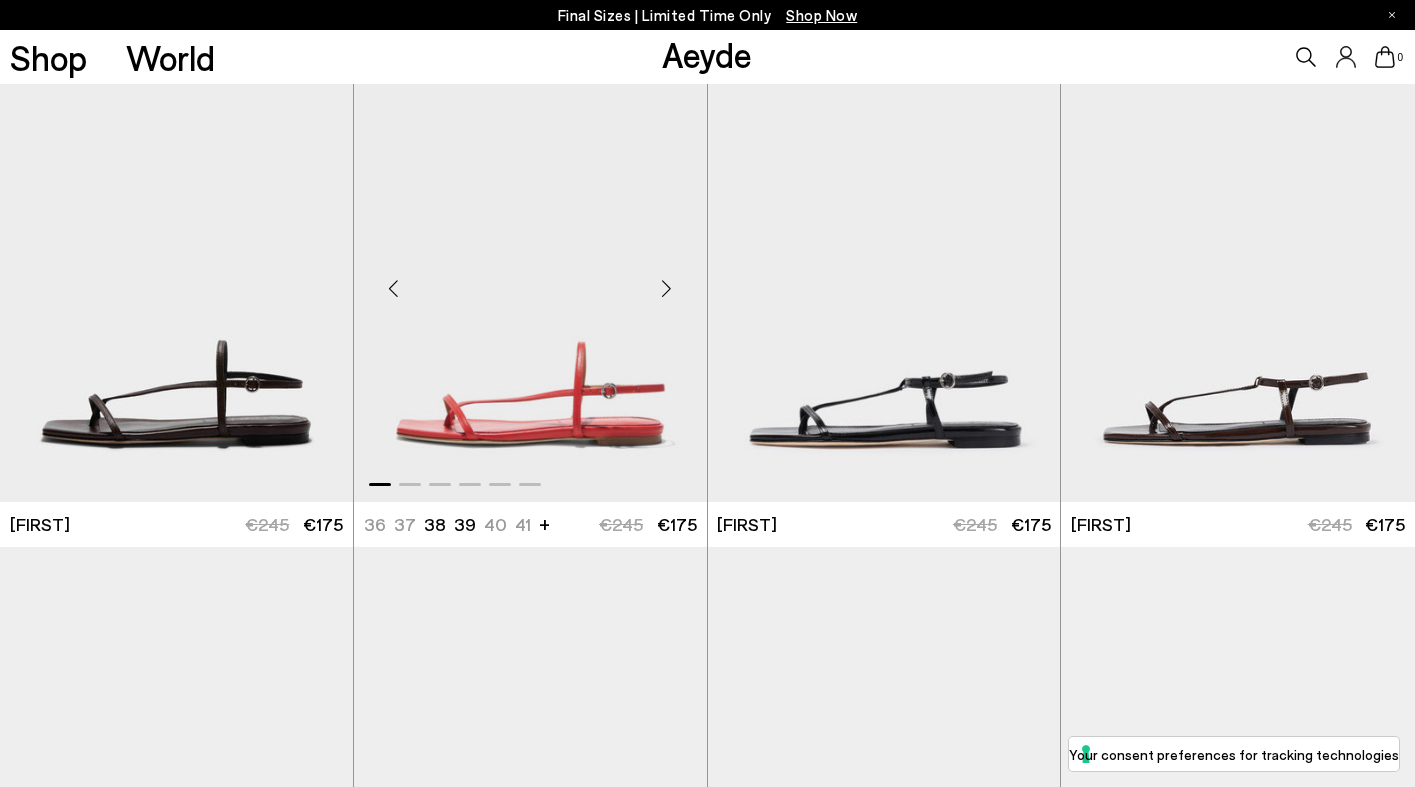 scroll, scrollTop: 9783, scrollLeft: 0, axis: vertical 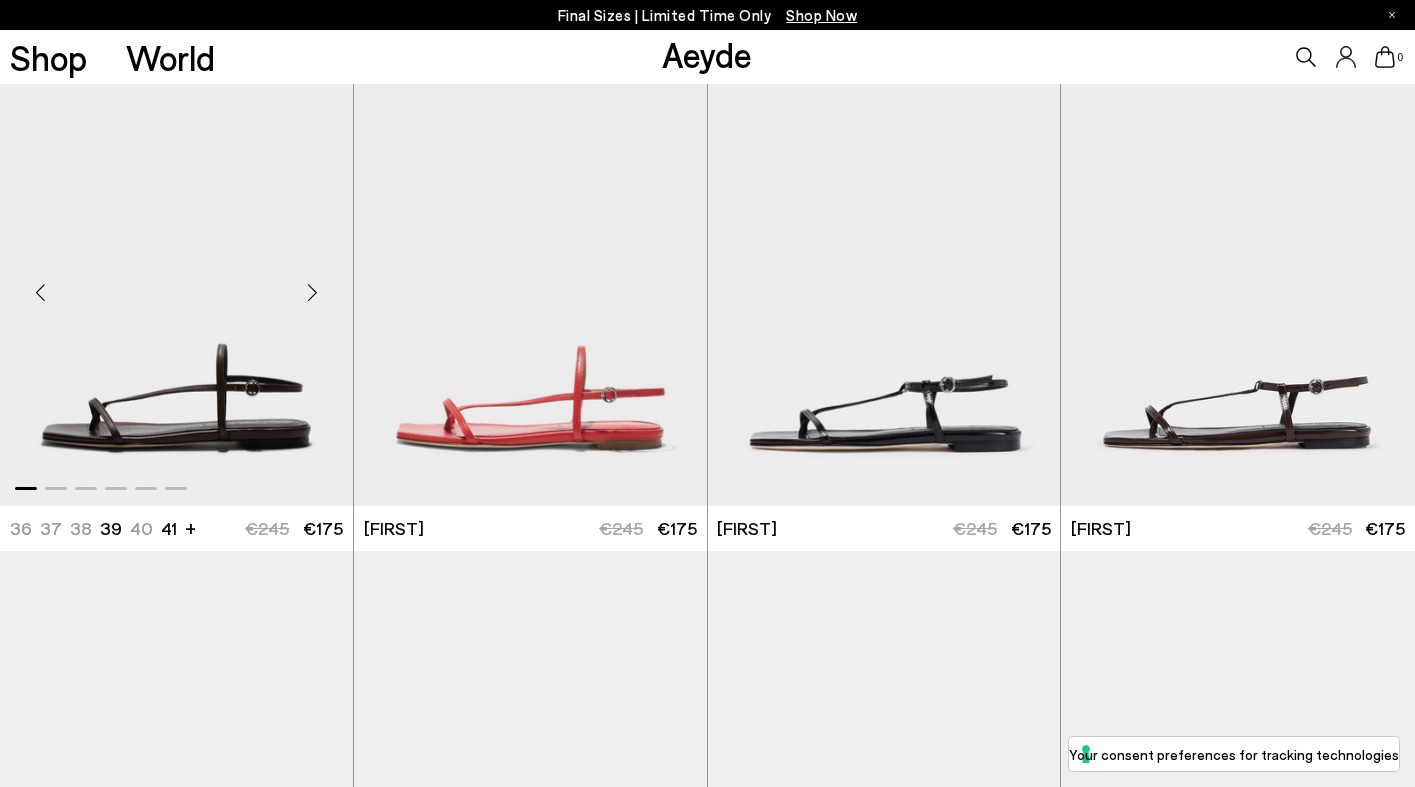 click at bounding box center [313, 293] 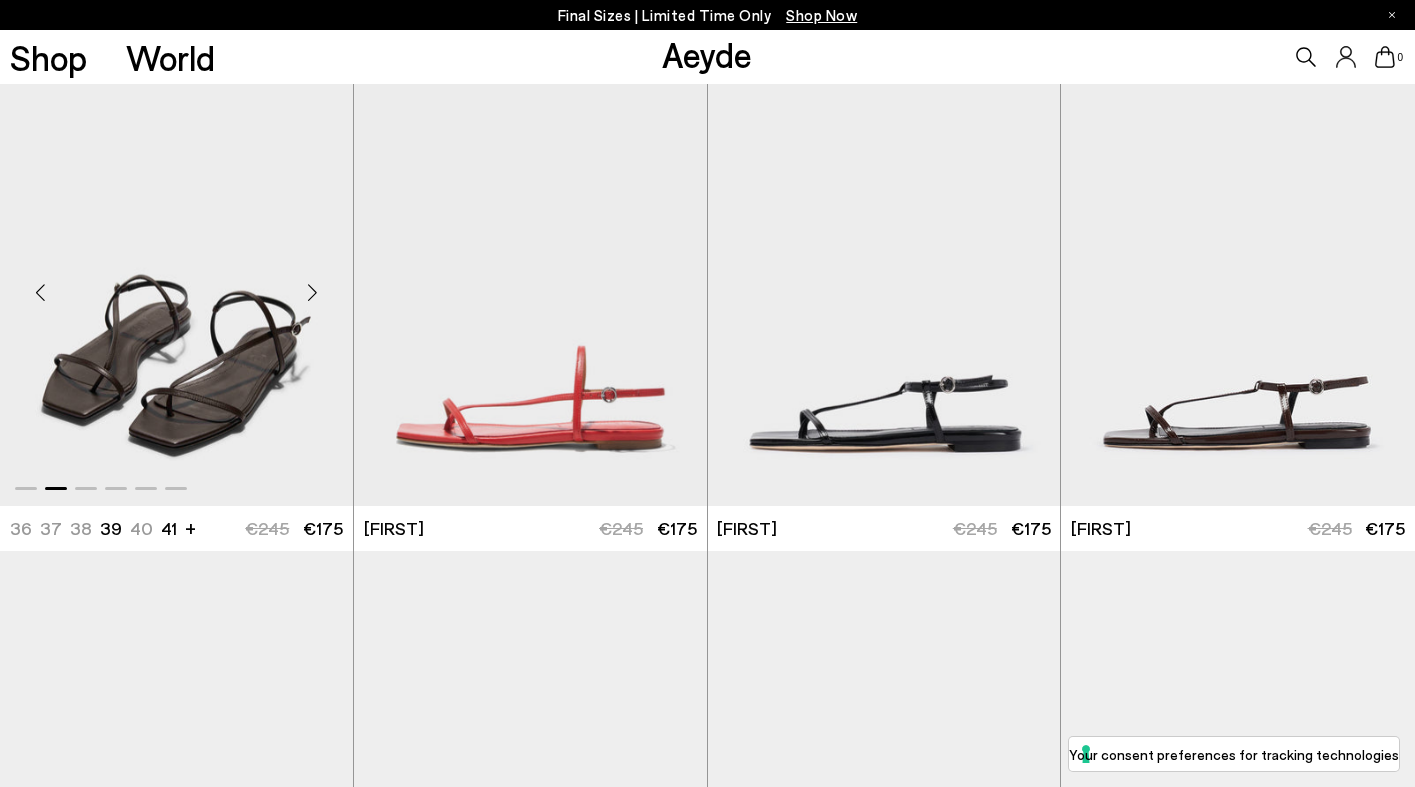 click at bounding box center (313, 293) 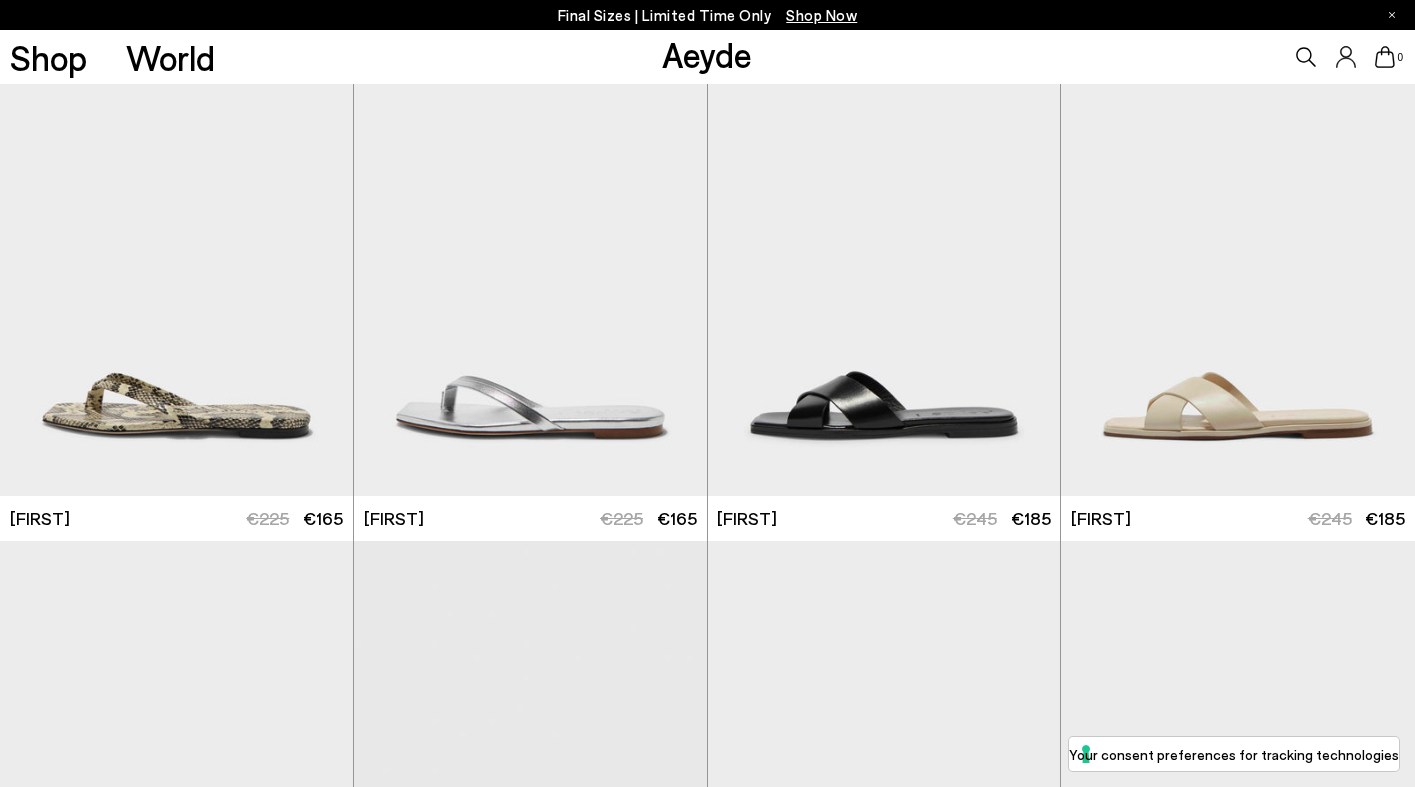 scroll, scrollTop: 11748, scrollLeft: 0, axis: vertical 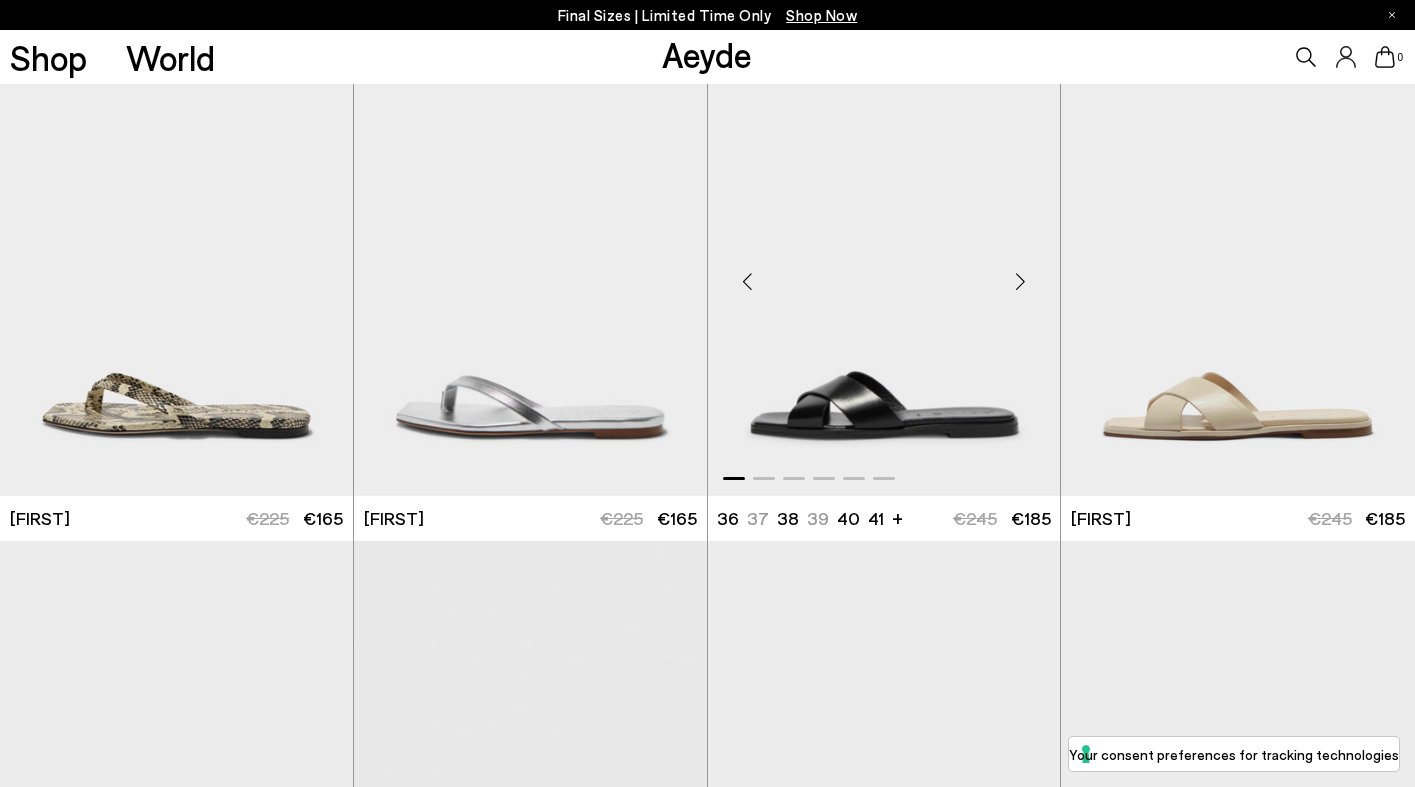 click at bounding box center [1020, 282] 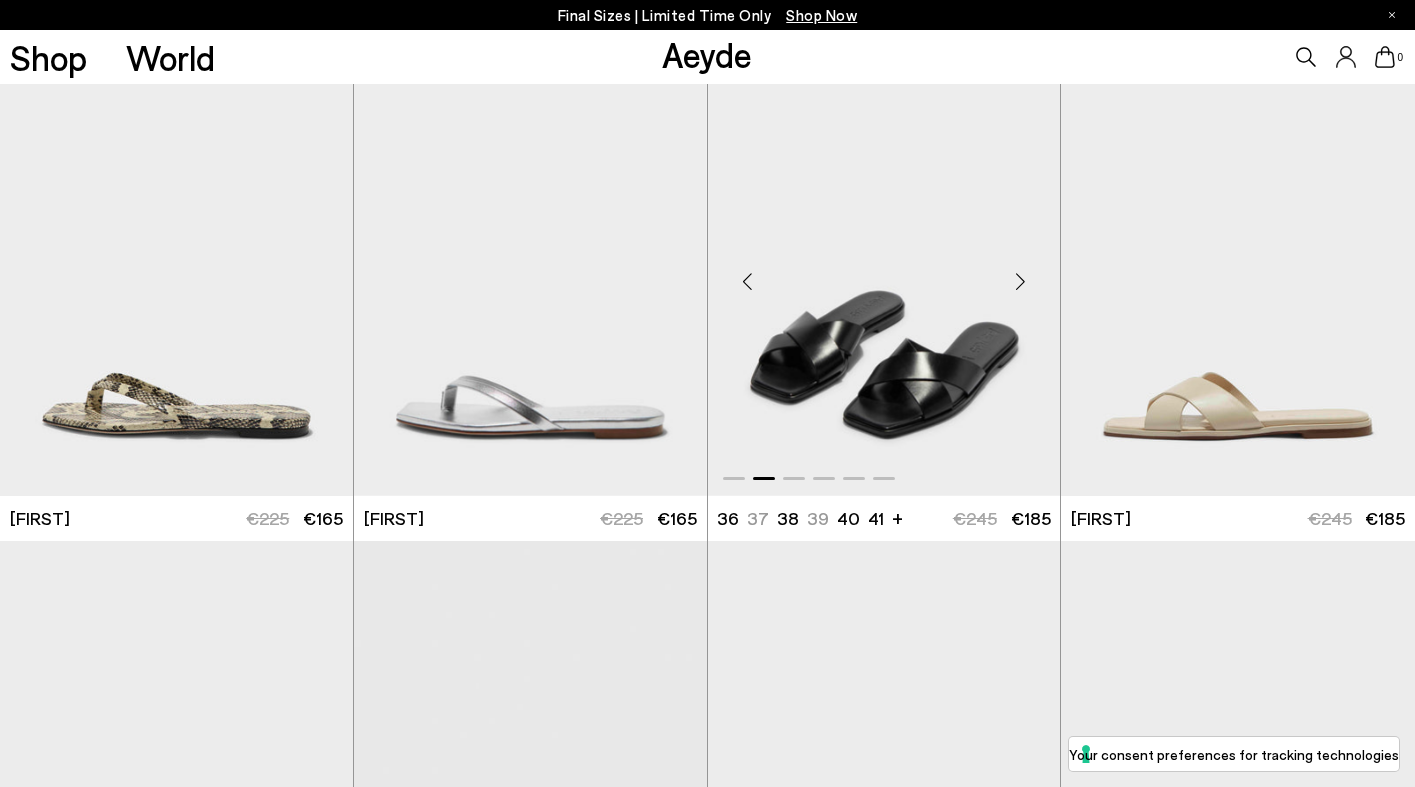 click at bounding box center [1020, 282] 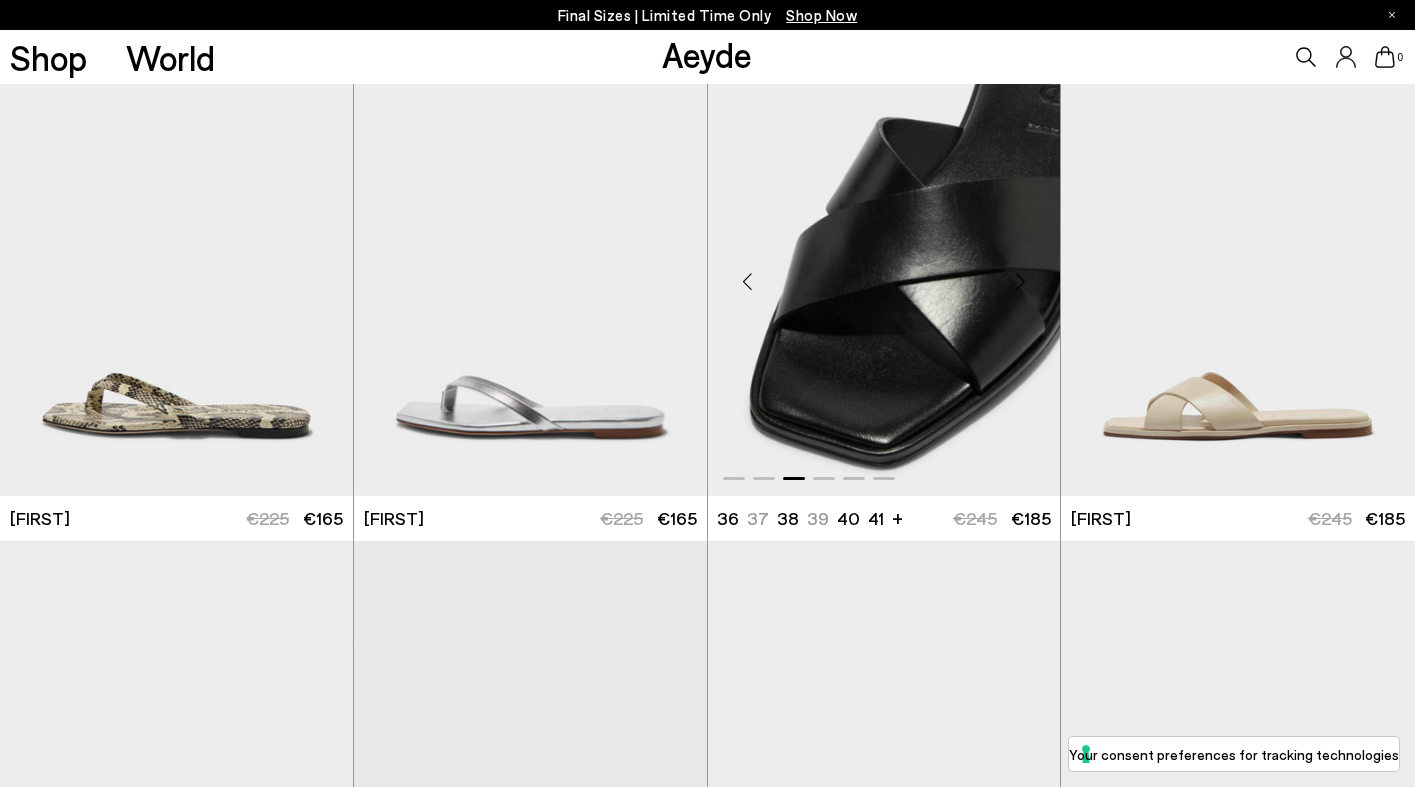 click at bounding box center (1020, 282) 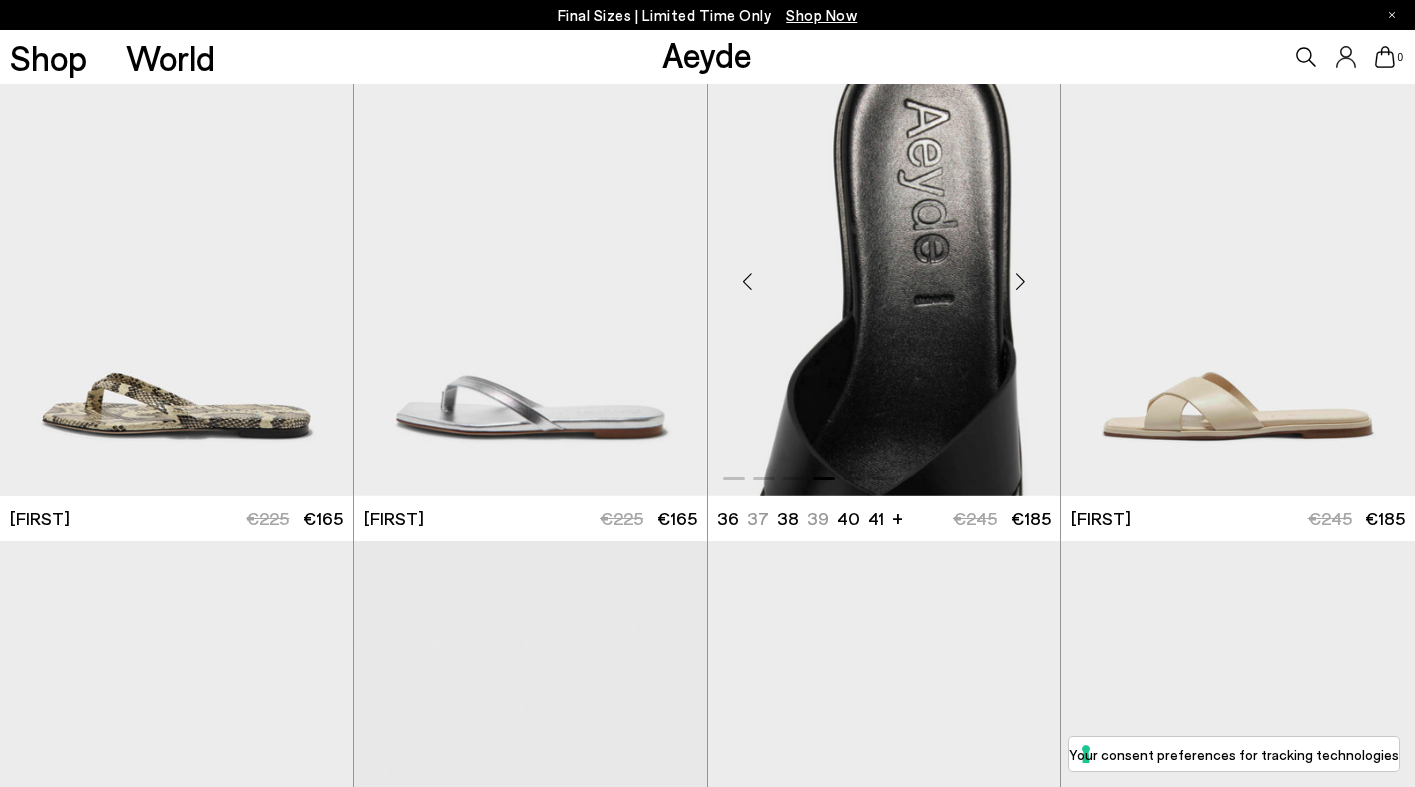 click at bounding box center (1020, 282) 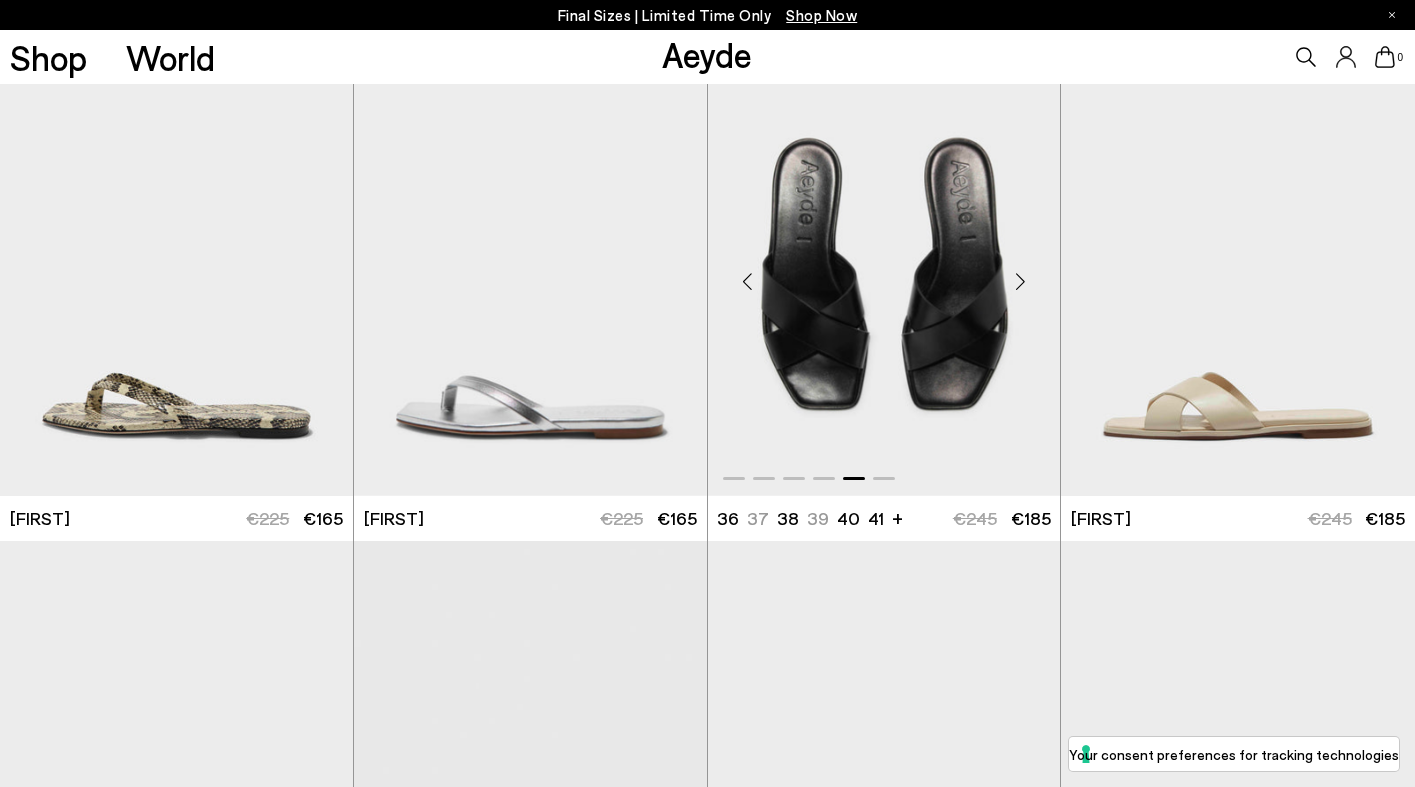 click at bounding box center (1020, 282) 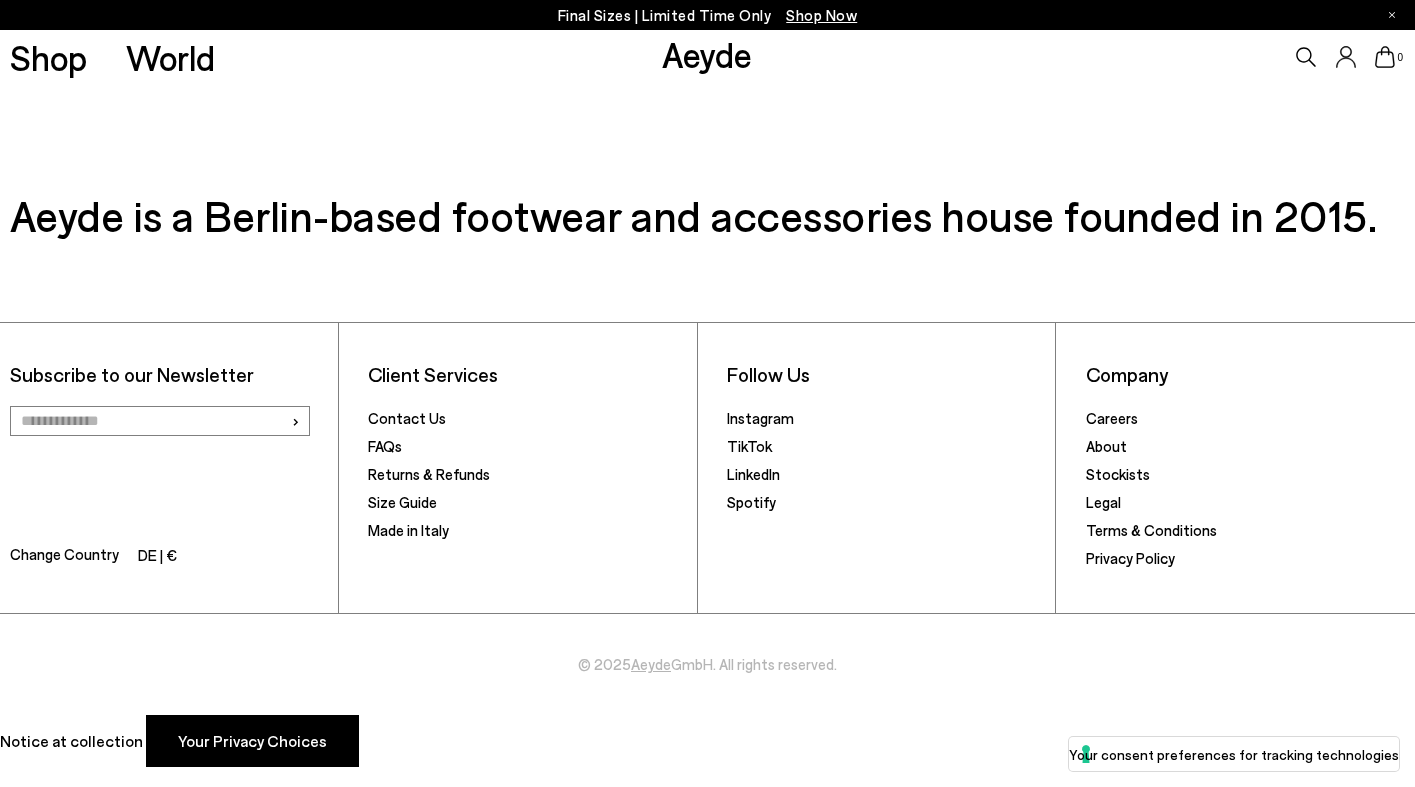 scroll, scrollTop: 13678, scrollLeft: 0, axis: vertical 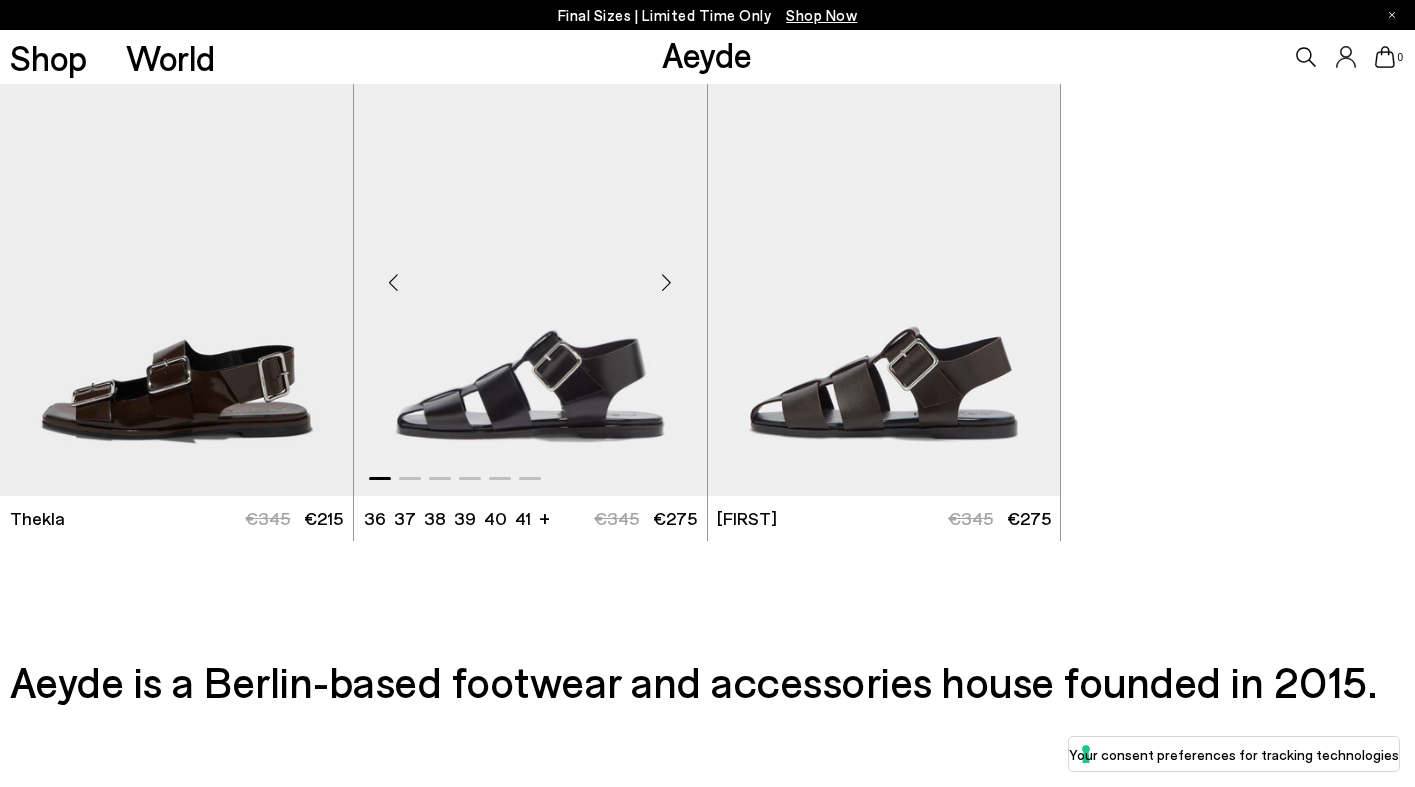 click at bounding box center [667, 283] 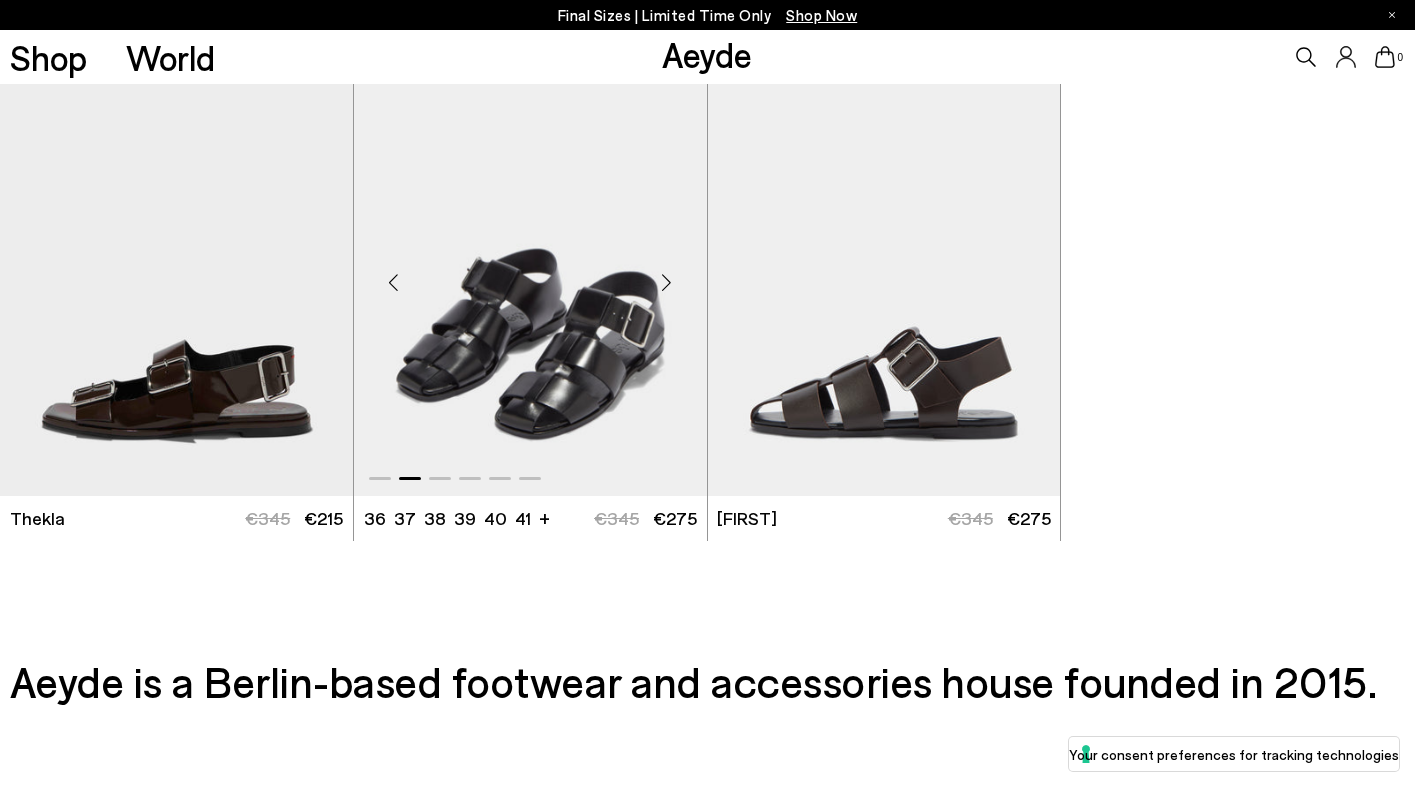 click at bounding box center (667, 283) 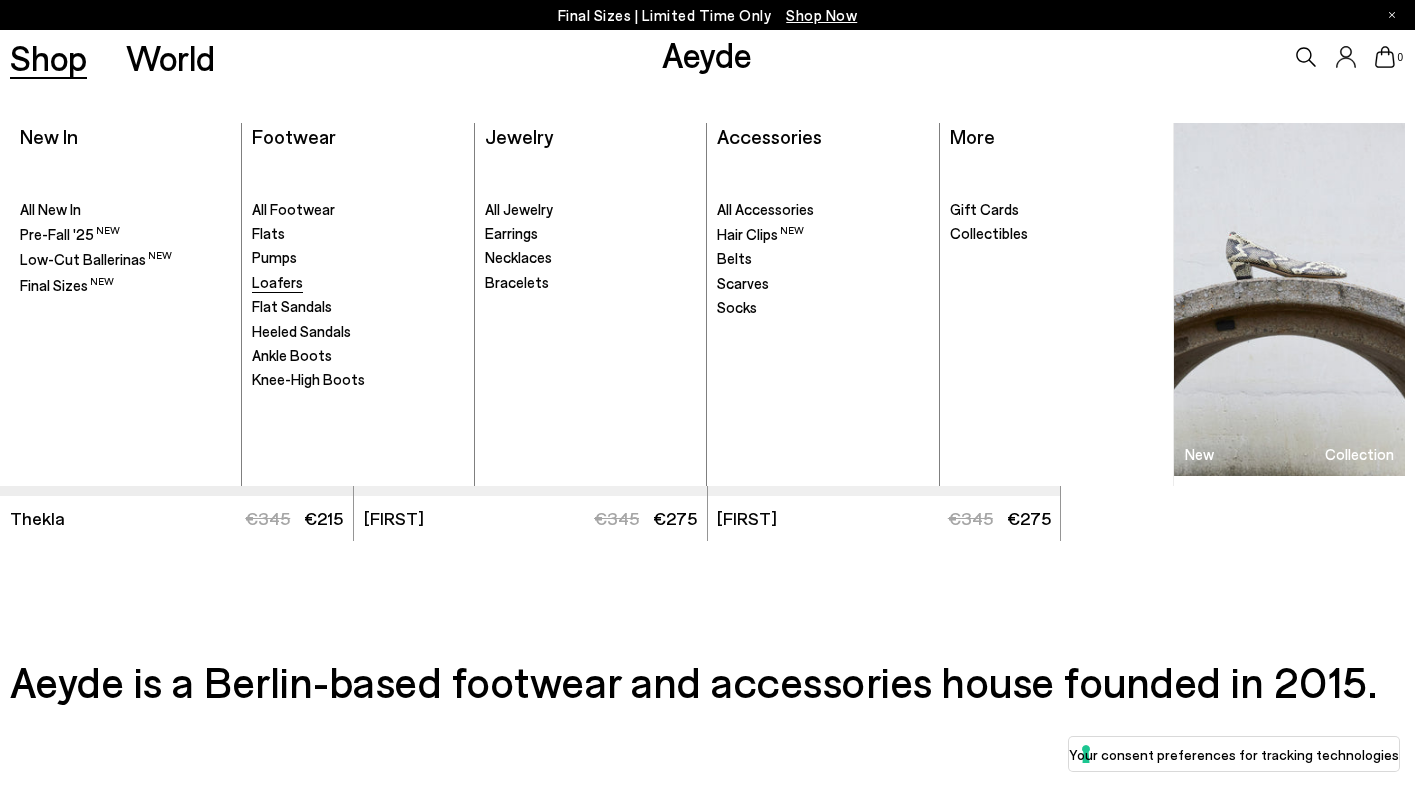 click on "Loafers" at bounding box center [277, 282] 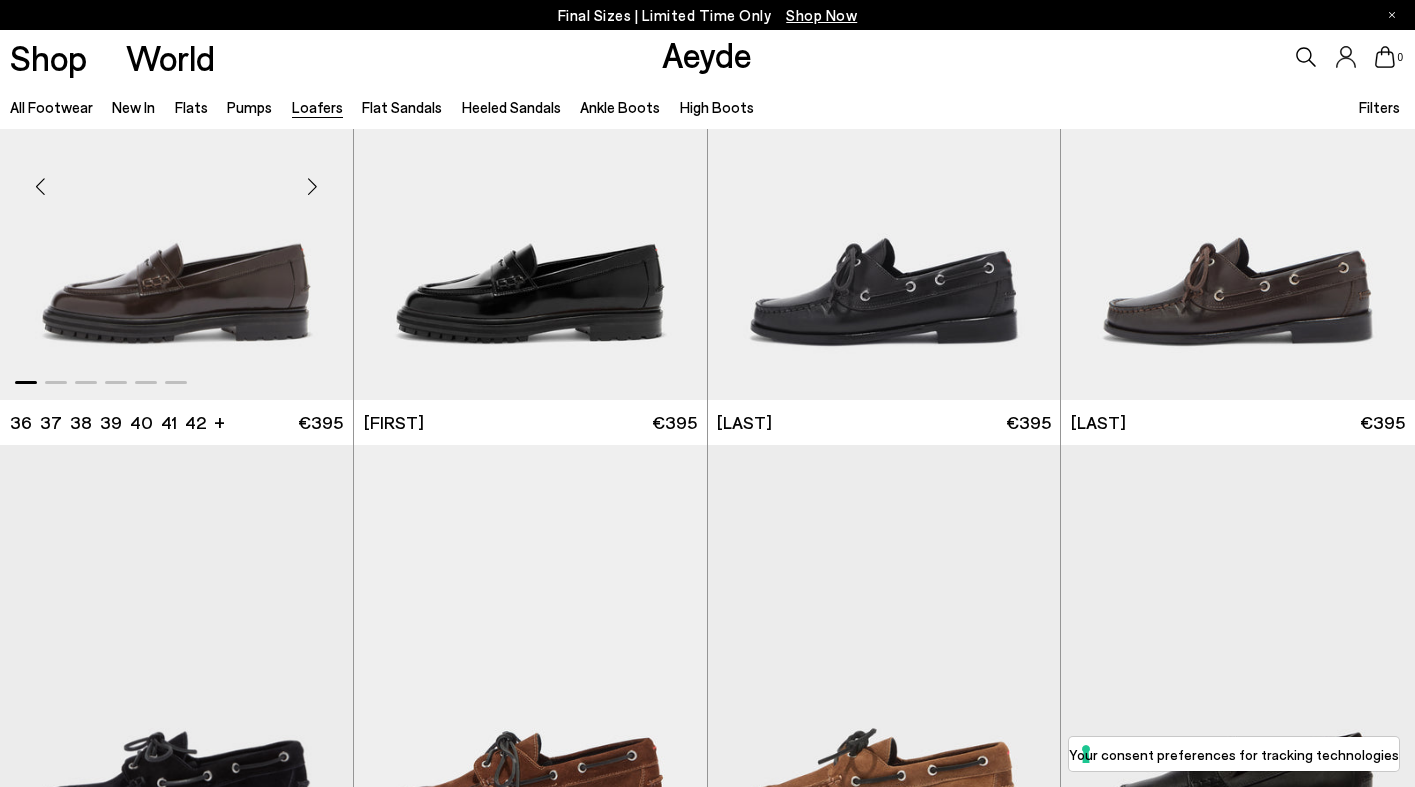 scroll, scrollTop: 655, scrollLeft: 0, axis: vertical 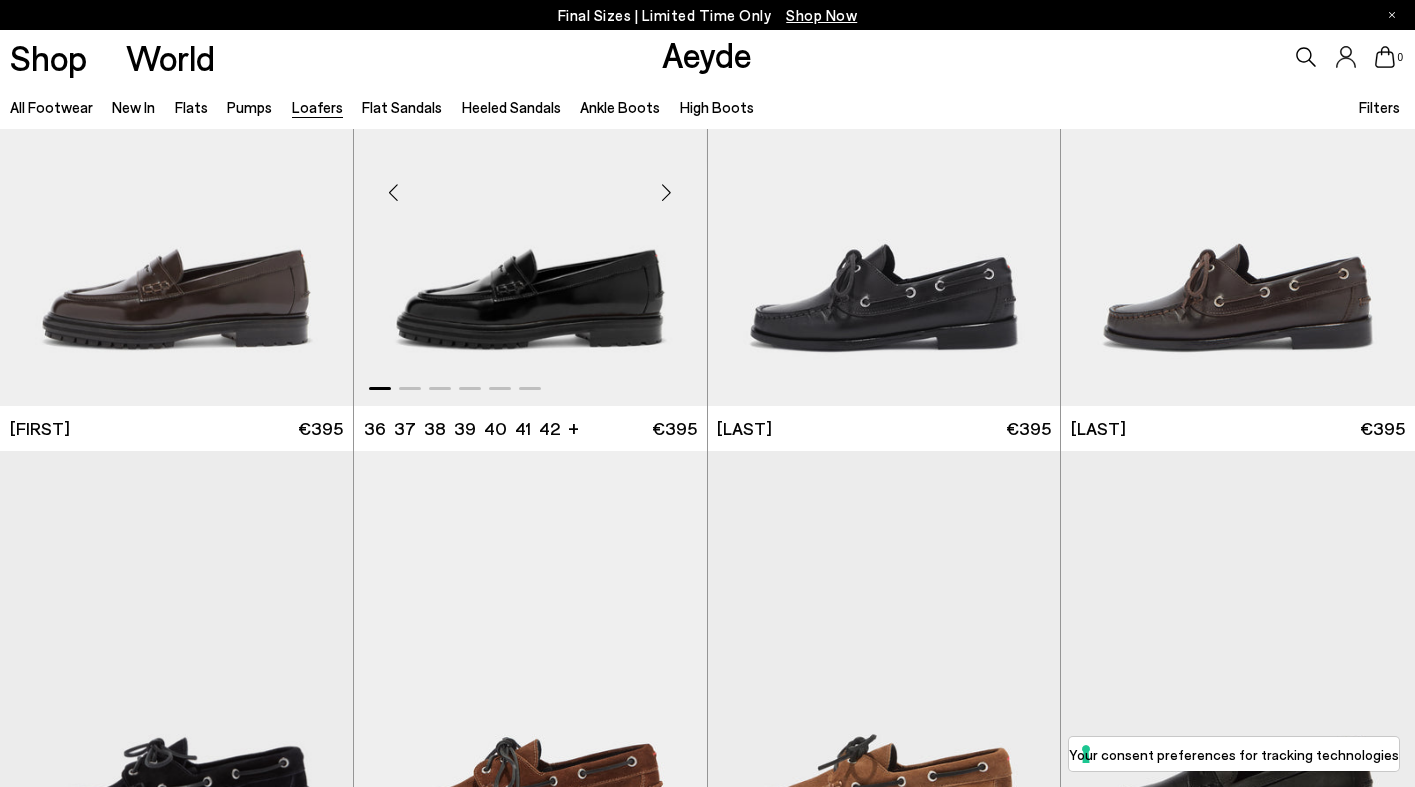click at bounding box center (530, 185) 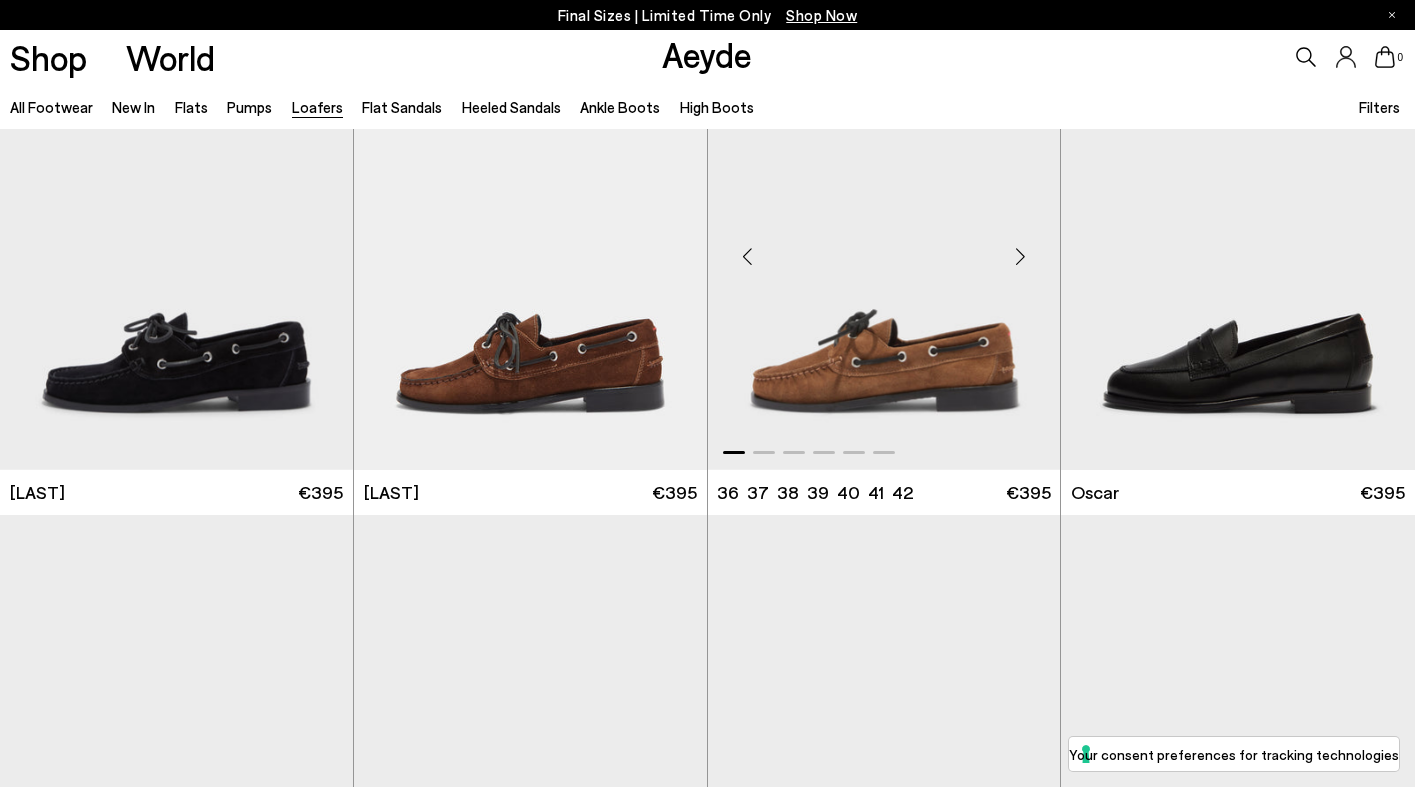 scroll, scrollTop: 1081, scrollLeft: 0, axis: vertical 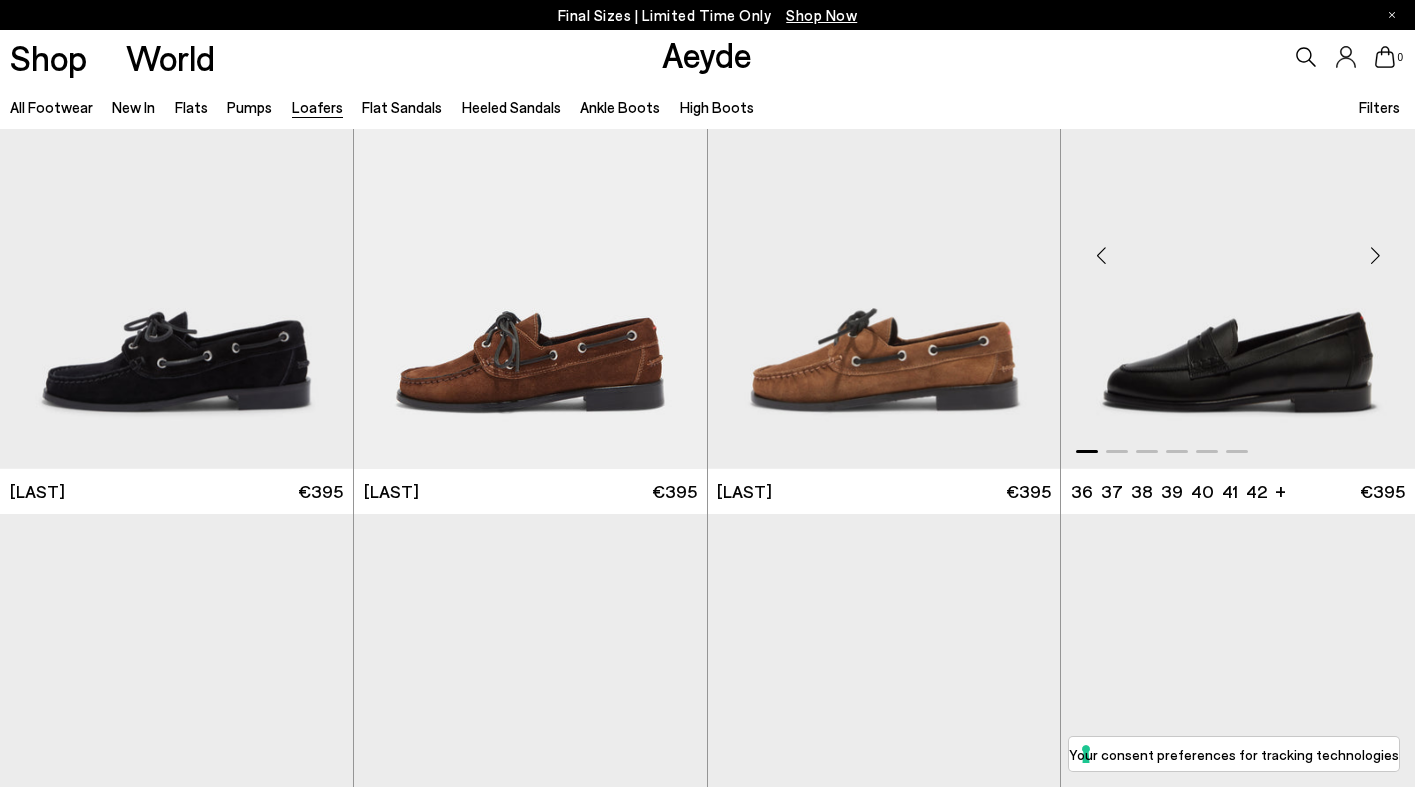 click at bounding box center (1238, 247) 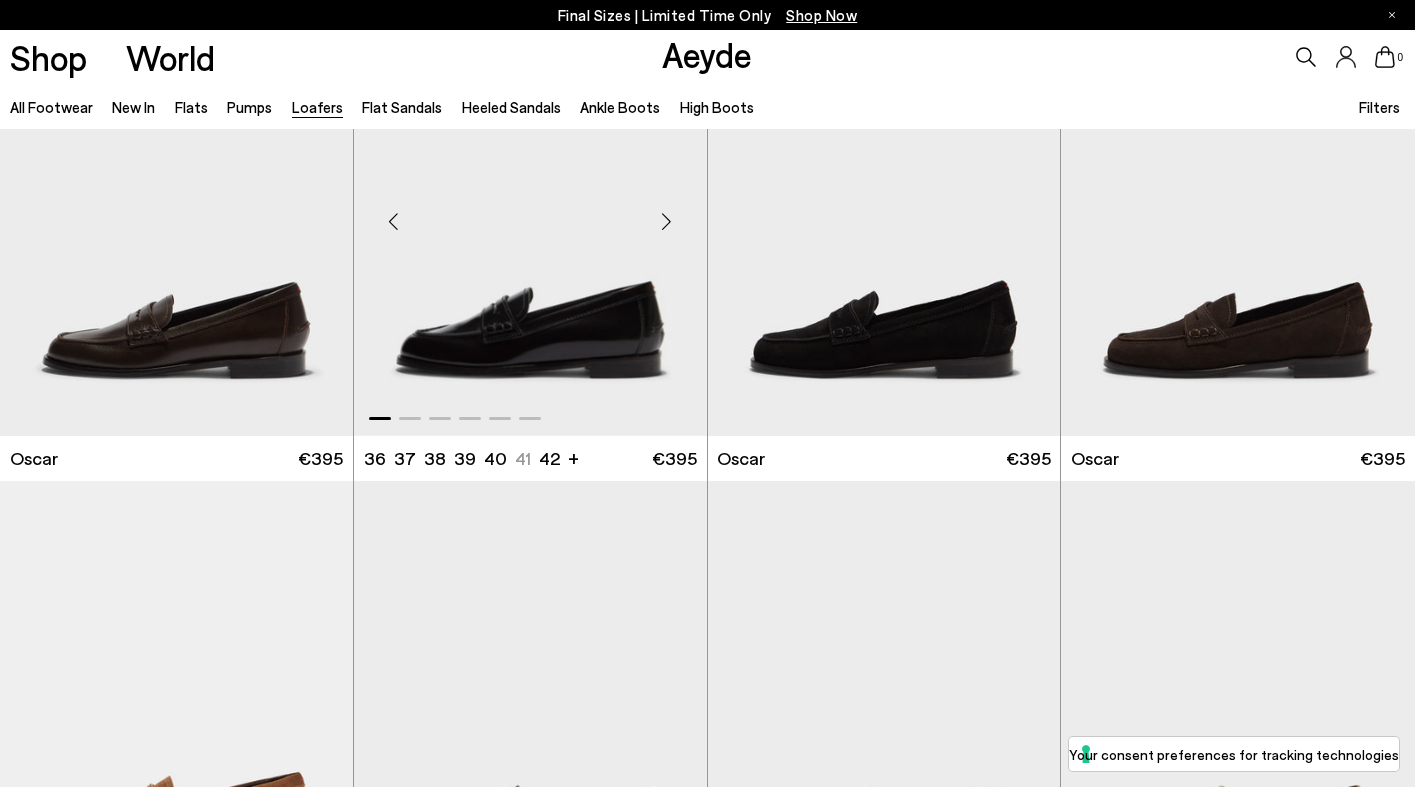 scroll, scrollTop: 1610, scrollLeft: 0, axis: vertical 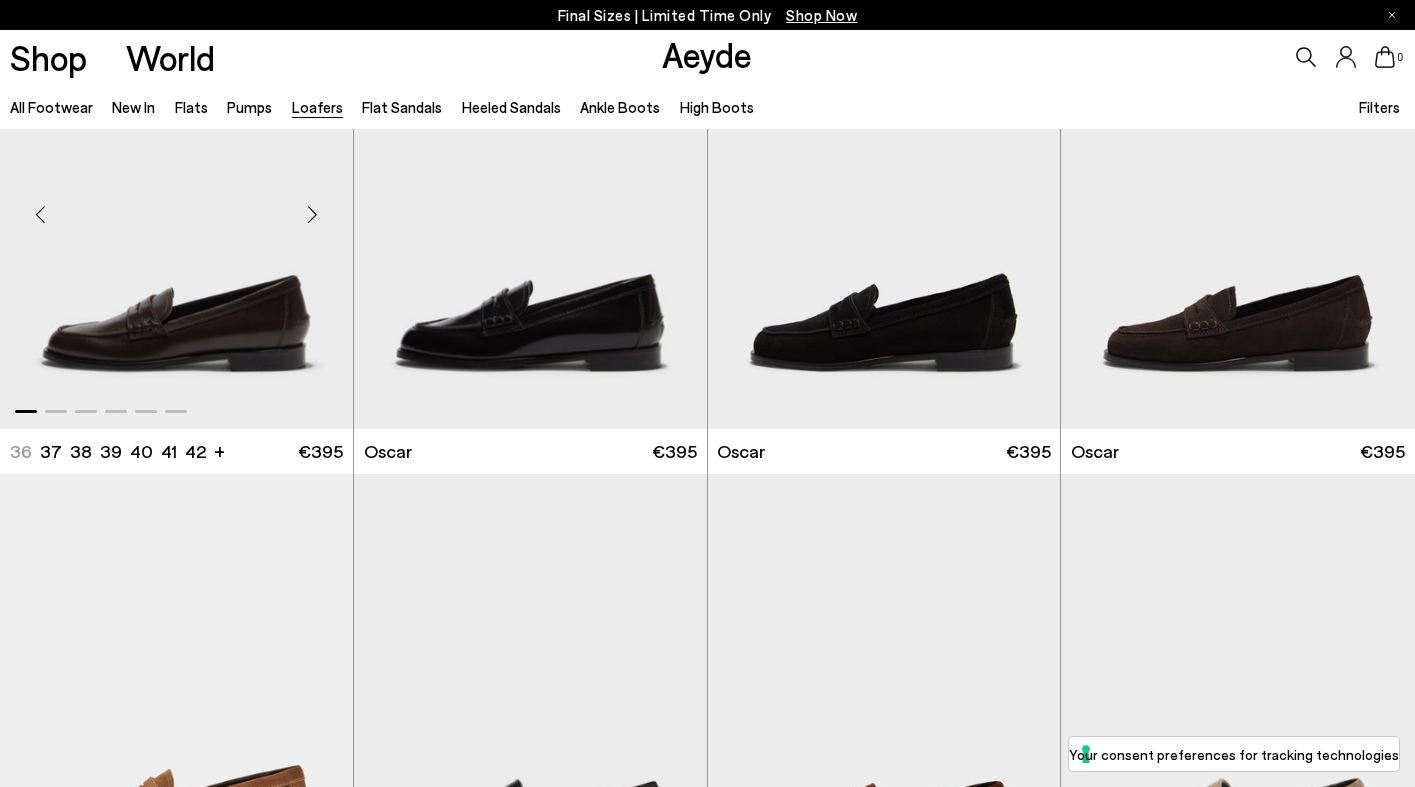 click at bounding box center [313, 215] 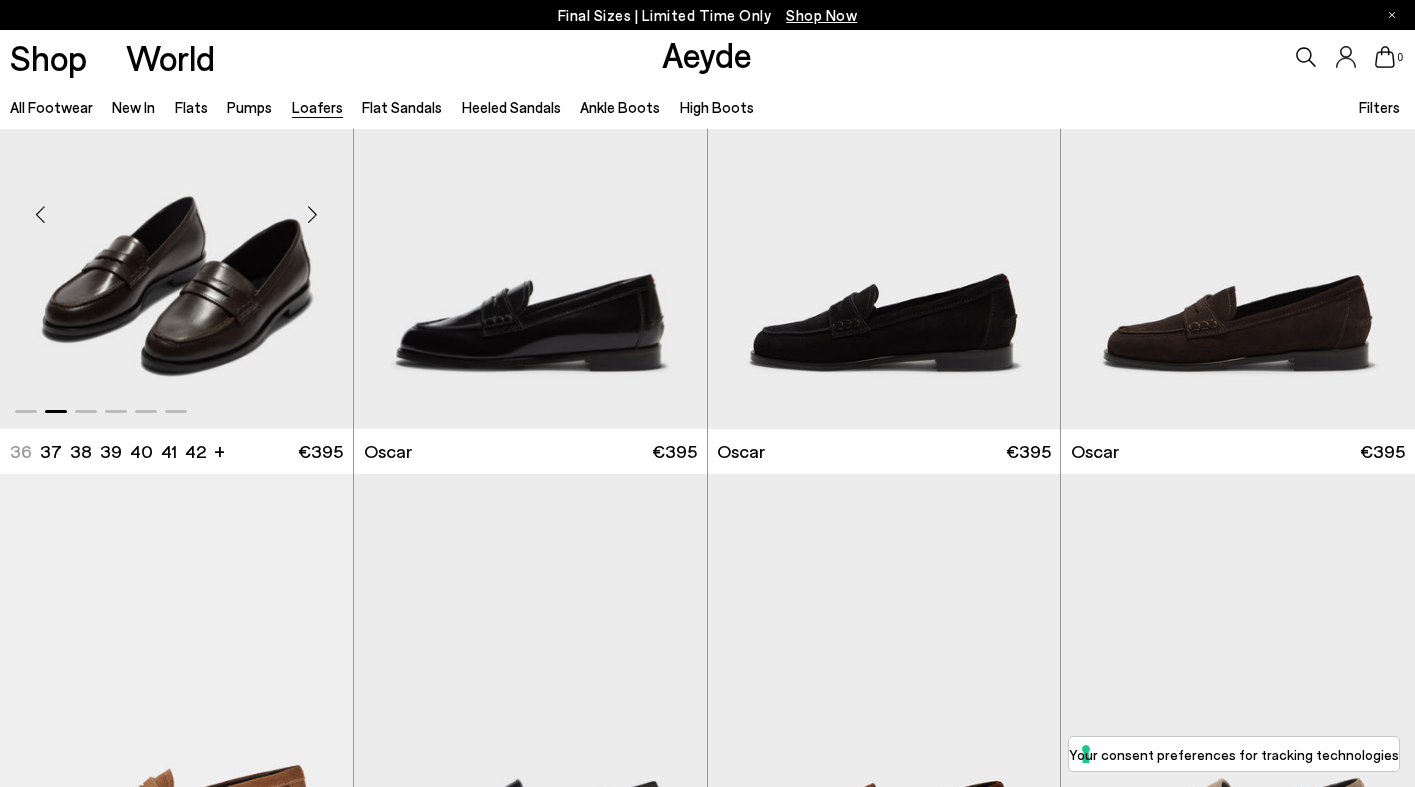 click at bounding box center [313, 215] 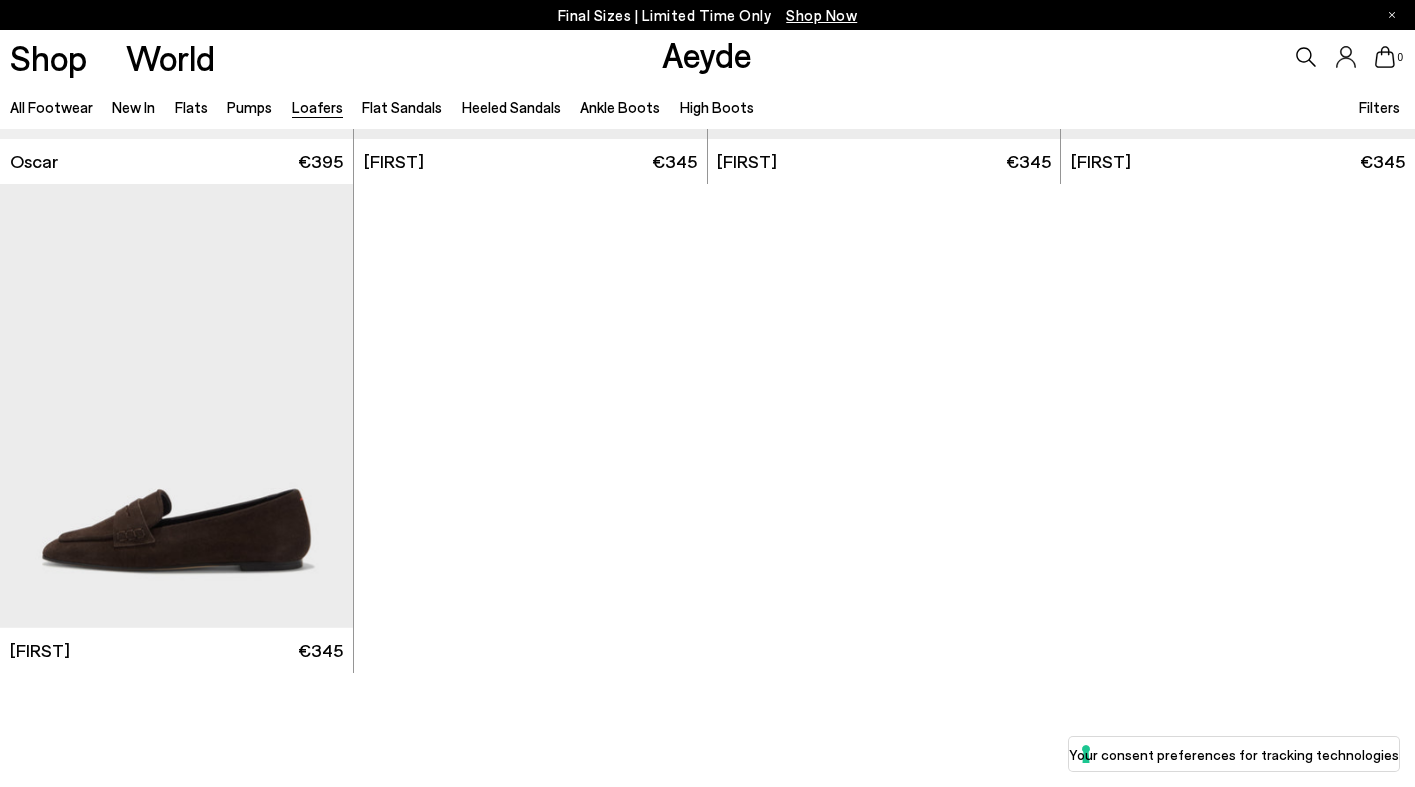 scroll, scrollTop: 2390, scrollLeft: 0, axis: vertical 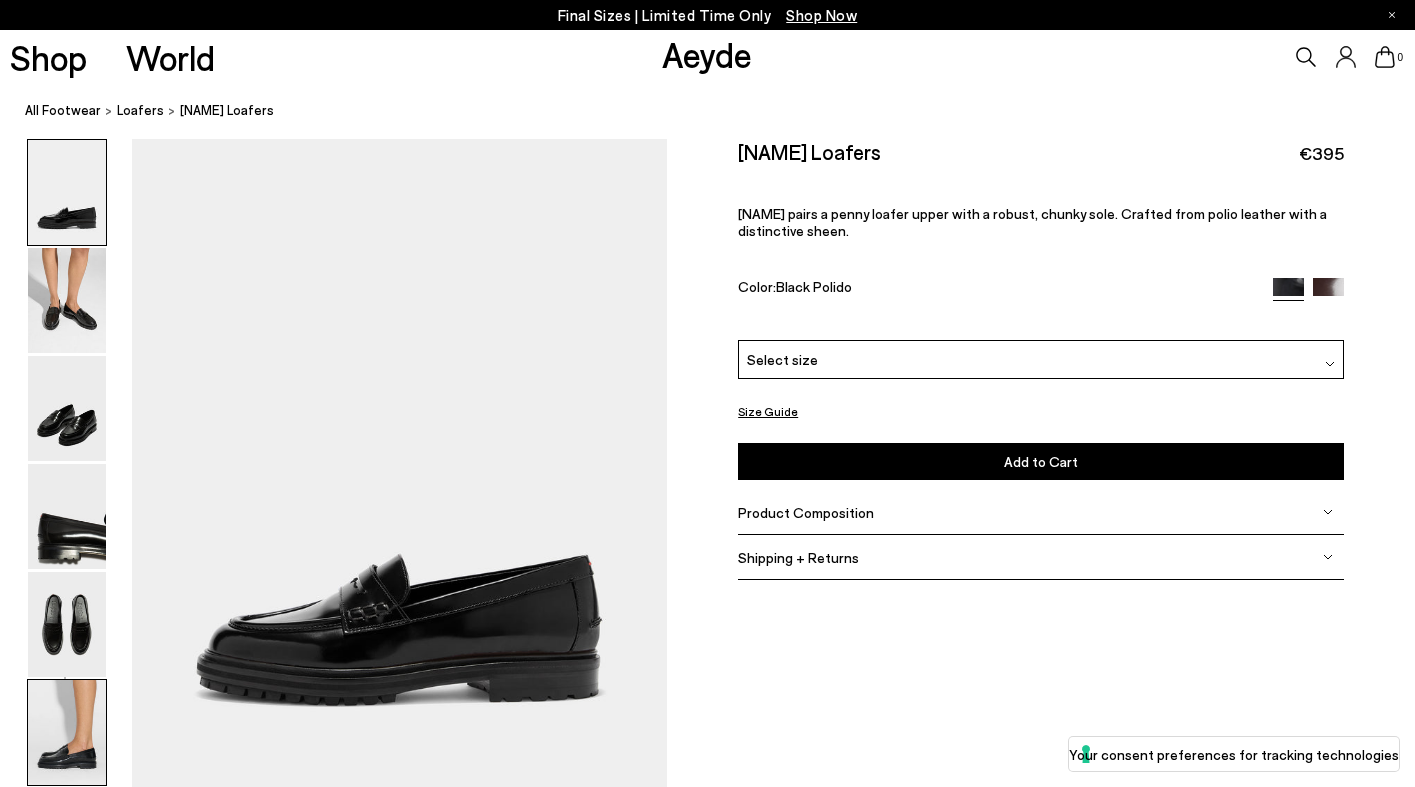 click at bounding box center (67, 732) 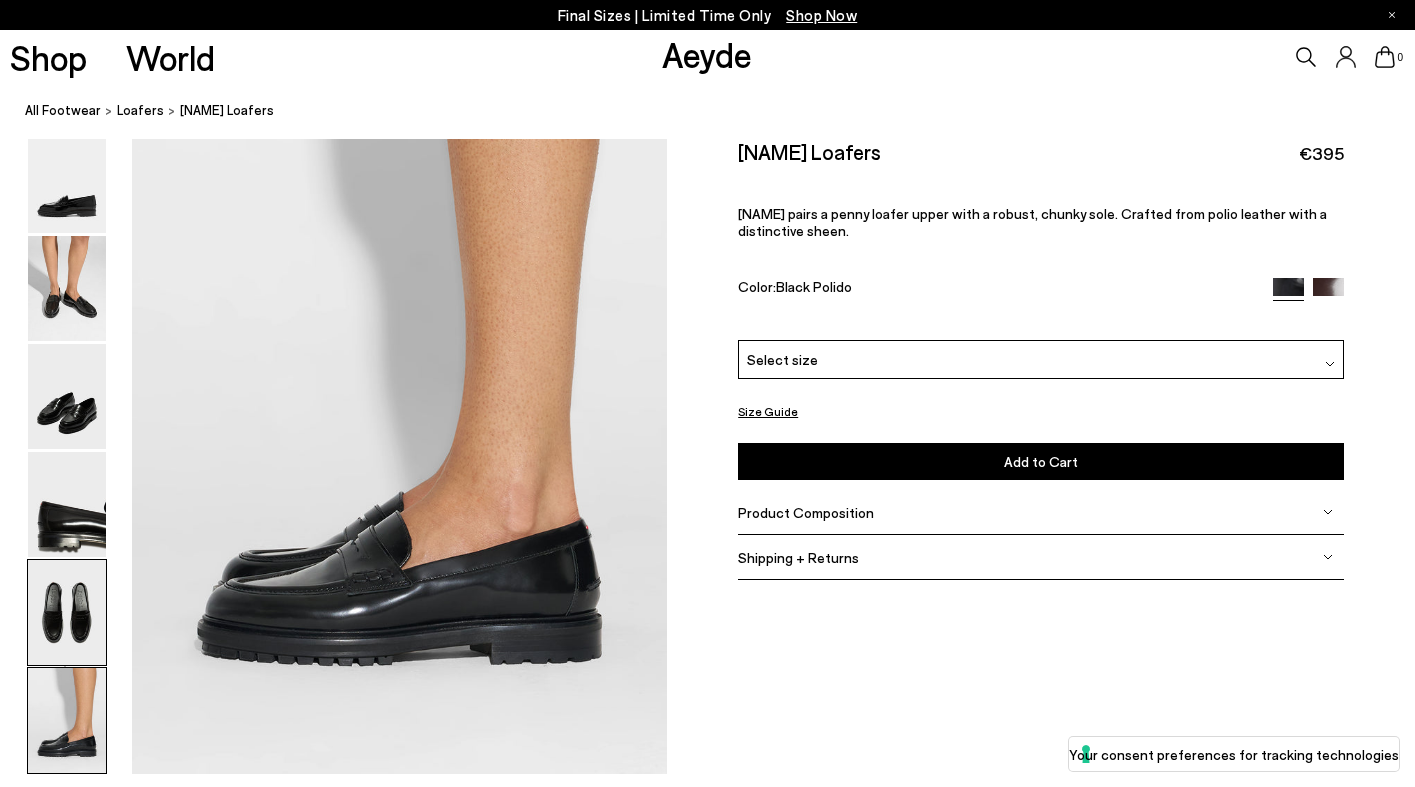 scroll, scrollTop: 3723, scrollLeft: 0, axis: vertical 